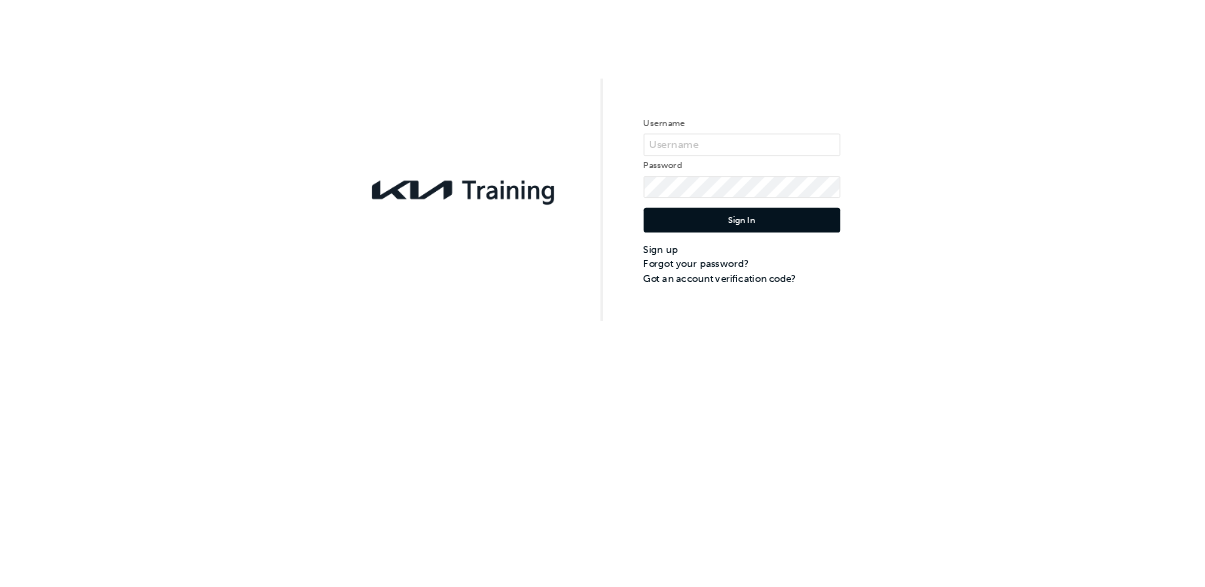 scroll, scrollTop: 0, scrollLeft: 0, axis: both 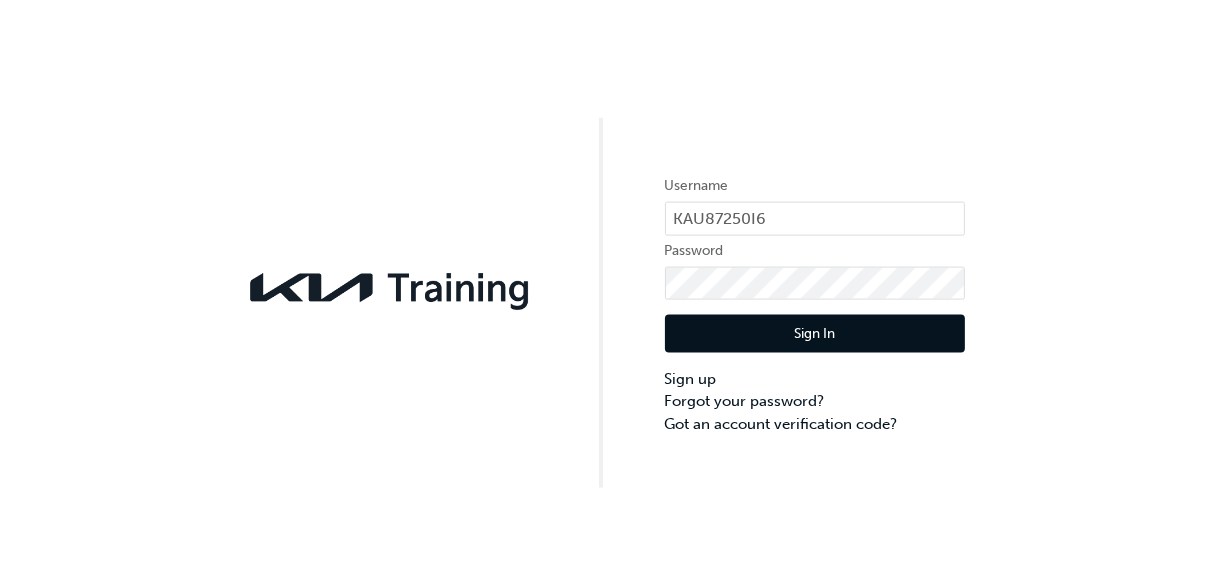 type on "KAU87250I6" 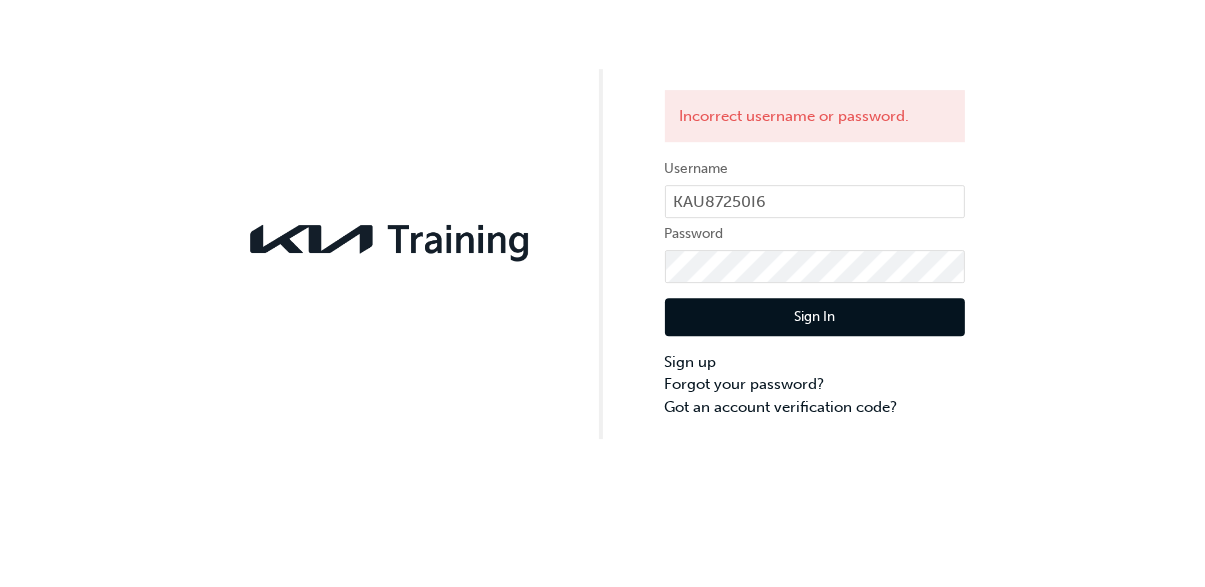 click on "Sign In" at bounding box center [815, 368] 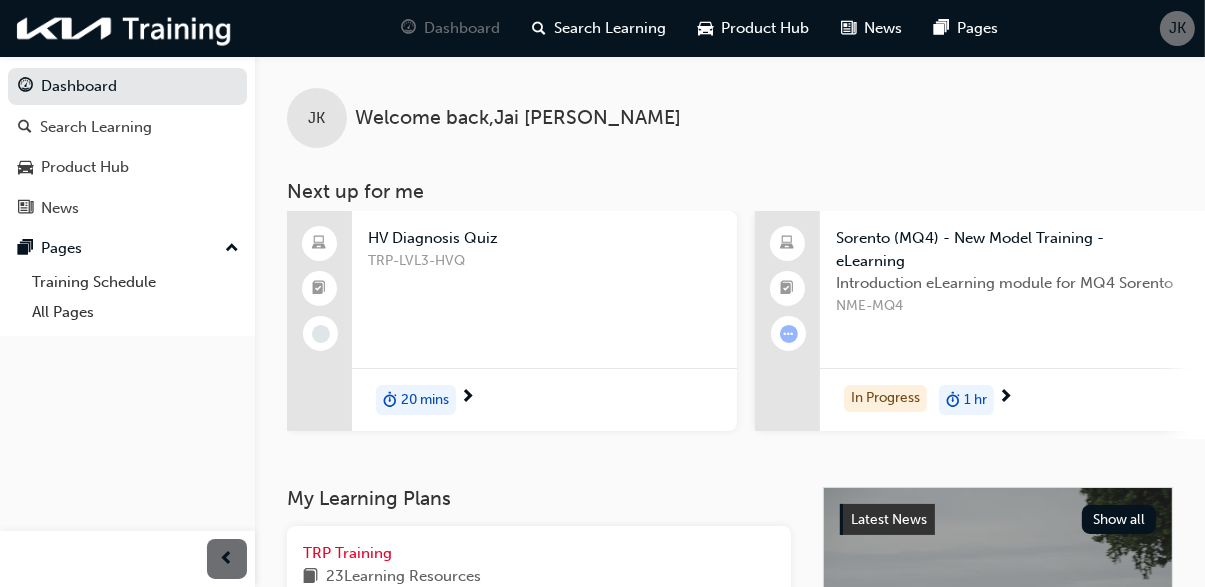 click on "20 mins" at bounding box center [416, 400] 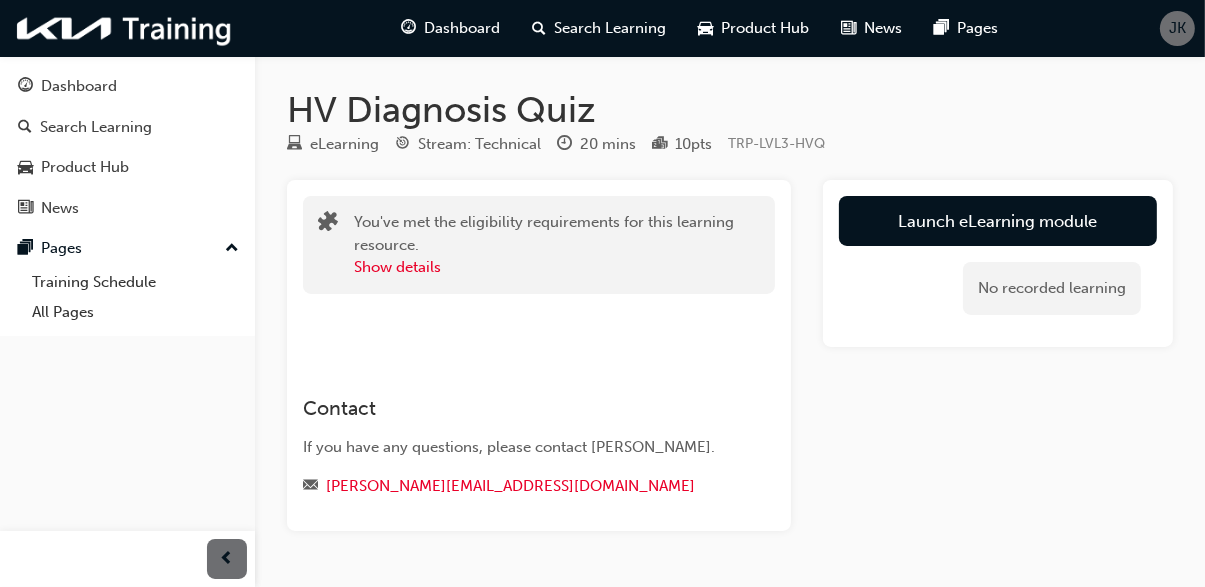 click on "Launch eLearning module" at bounding box center (998, 221) 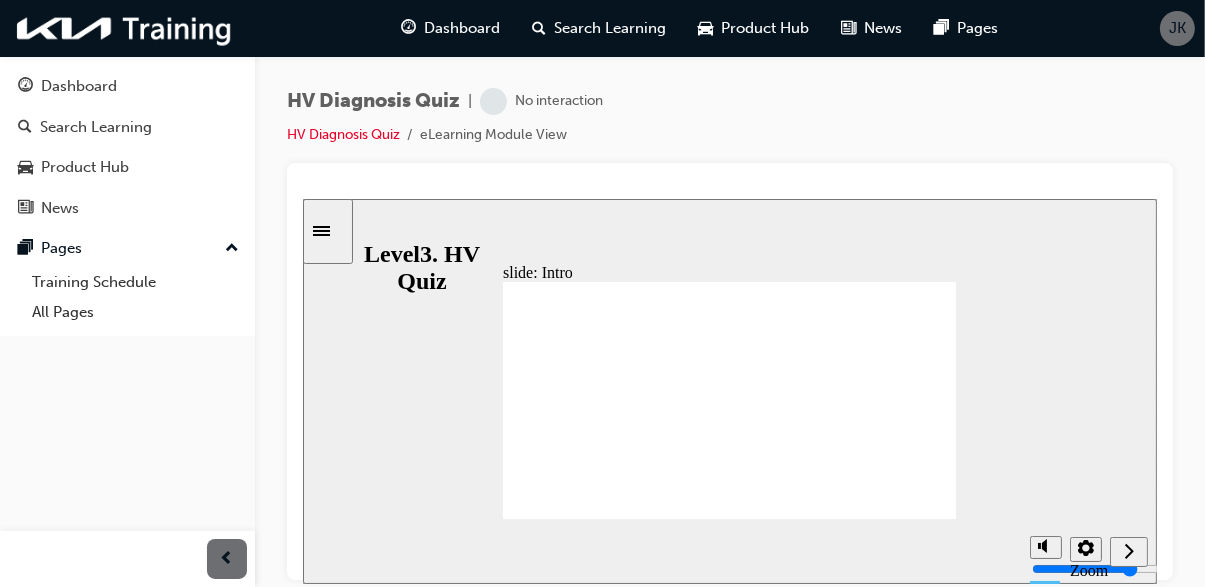scroll, scrollTop: 0, scrollLeft: 0, axis: both 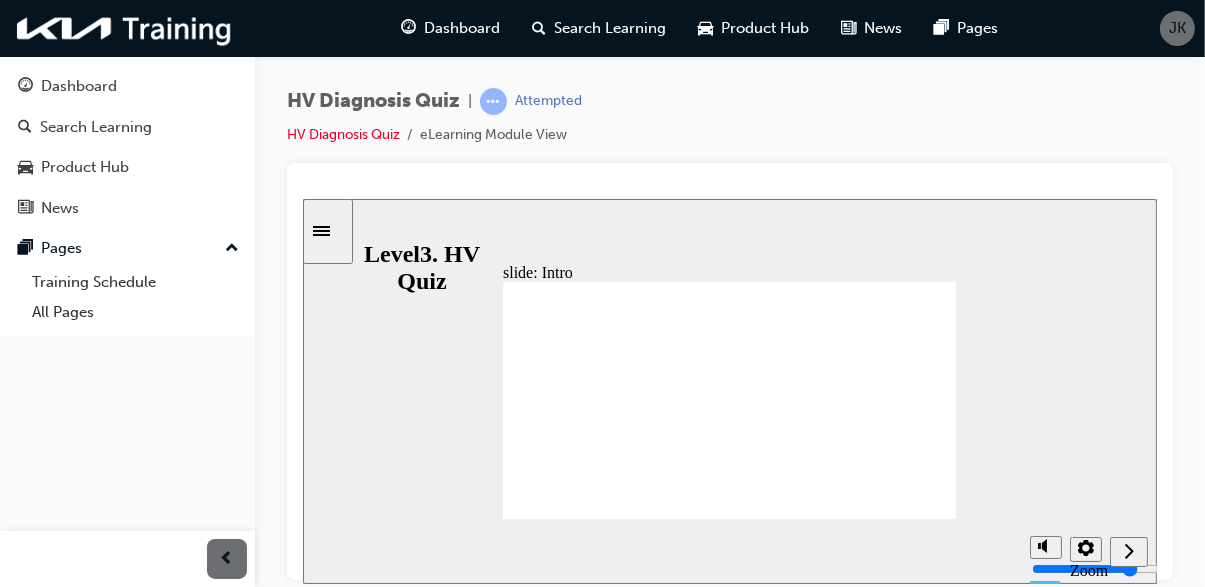 click 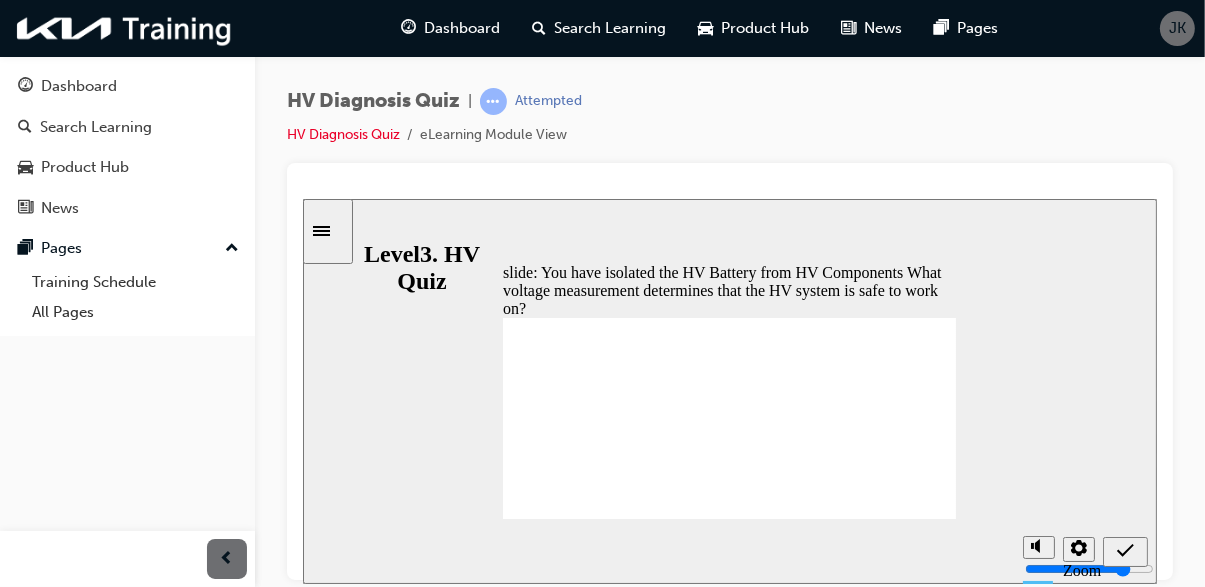 radio on "true" 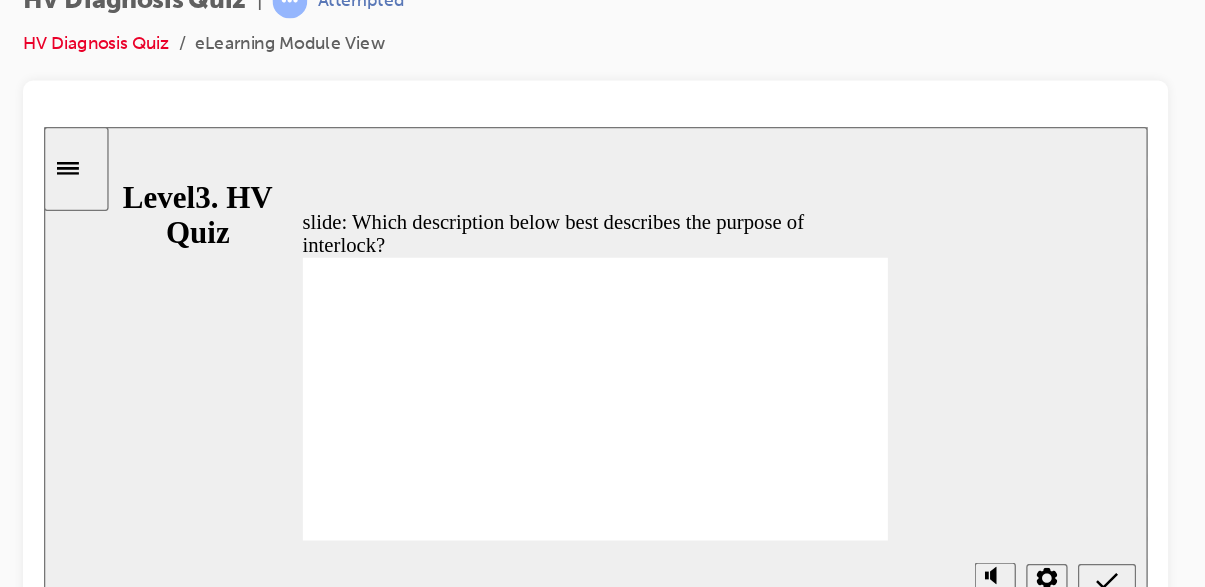 click on "slide: Which description below best describes the purpose of interlock?
Which description below best describes the purpose of interlock? To unlock and open the charge door module prior to charging To Inform Battery Management Unit (BMU) the Inverter Capacitor Voltage/s To detect the secure connection of [MEDICAL_DATA] cable connectors To monitor for insulation breakdown of the [MEDICAL_DATA] circuit Correct Incorrect To monitor for insulation breakdown of the [MEDICAL_DATA] circuit To detect the secure connection of [MEDICAL_DATA] cable connectors To Inform Battery Management Unit (BMU) the Inverter Capacitor Voltage/s To unlock and open the charge door module prior to charging Which description below best describes the purpose of interlock? Correct Incorrect Back to top" at bounding box center [470, 318] 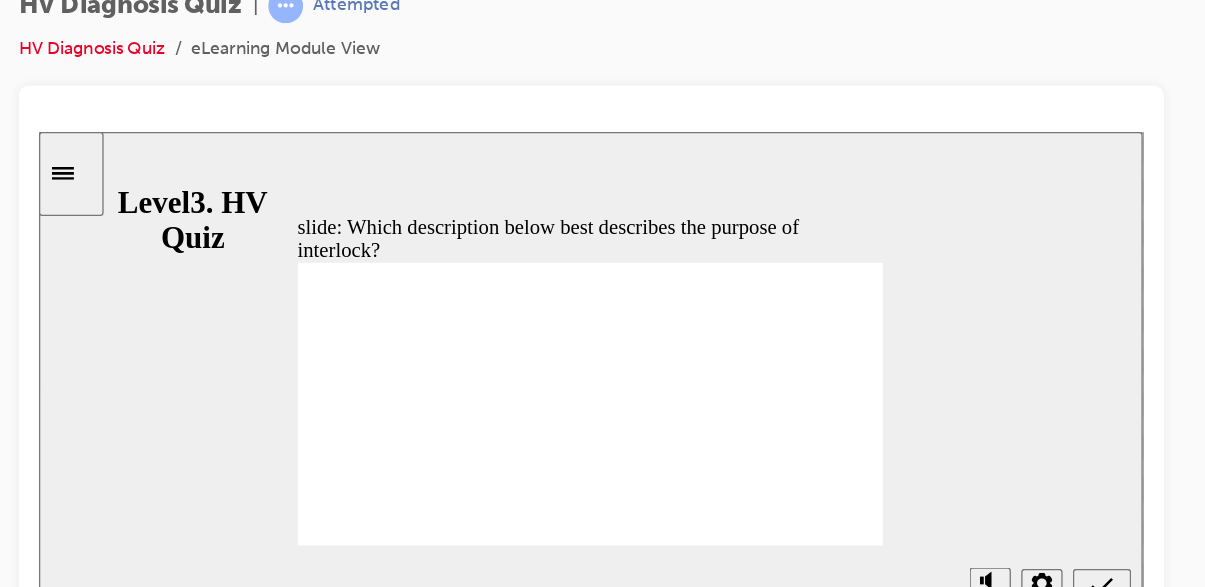 click at bounding box center [861, 487] 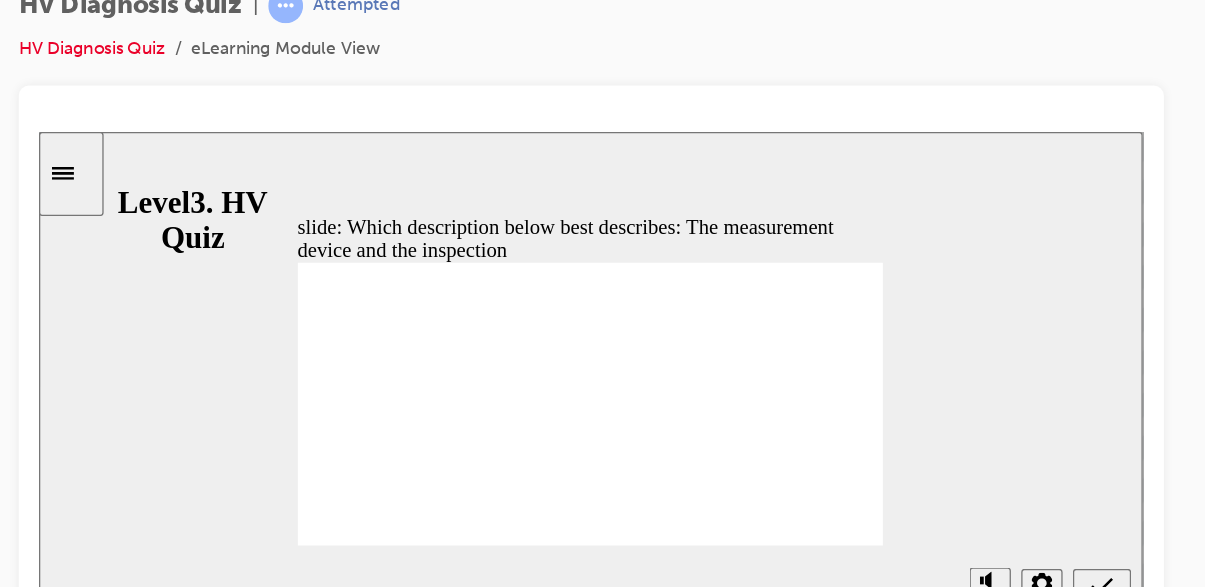 radio on "true" 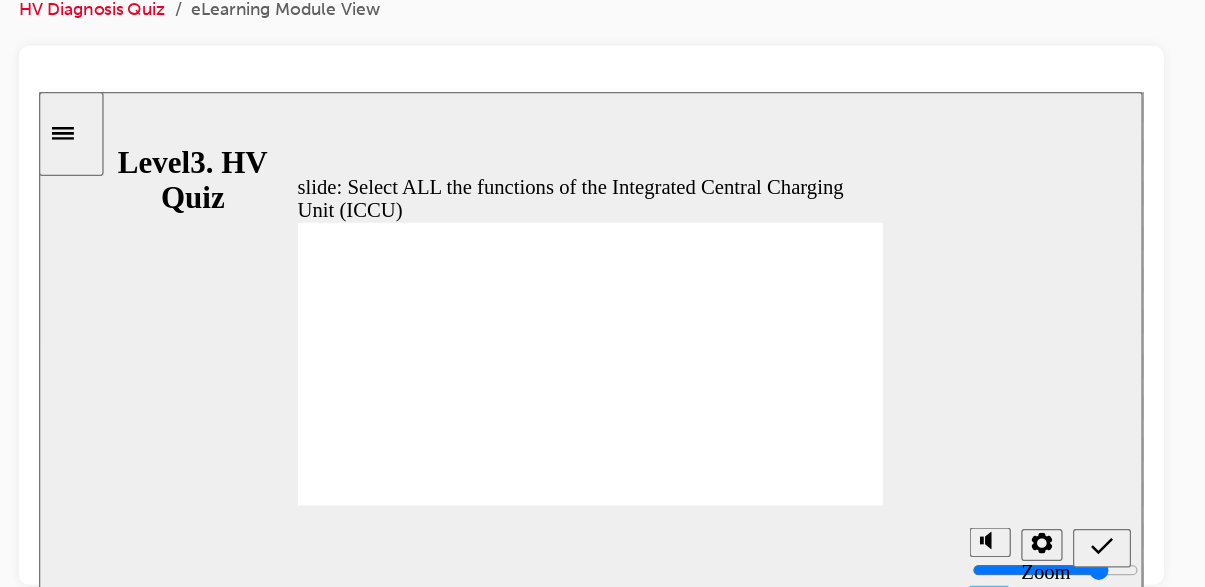 checkbox on "true" 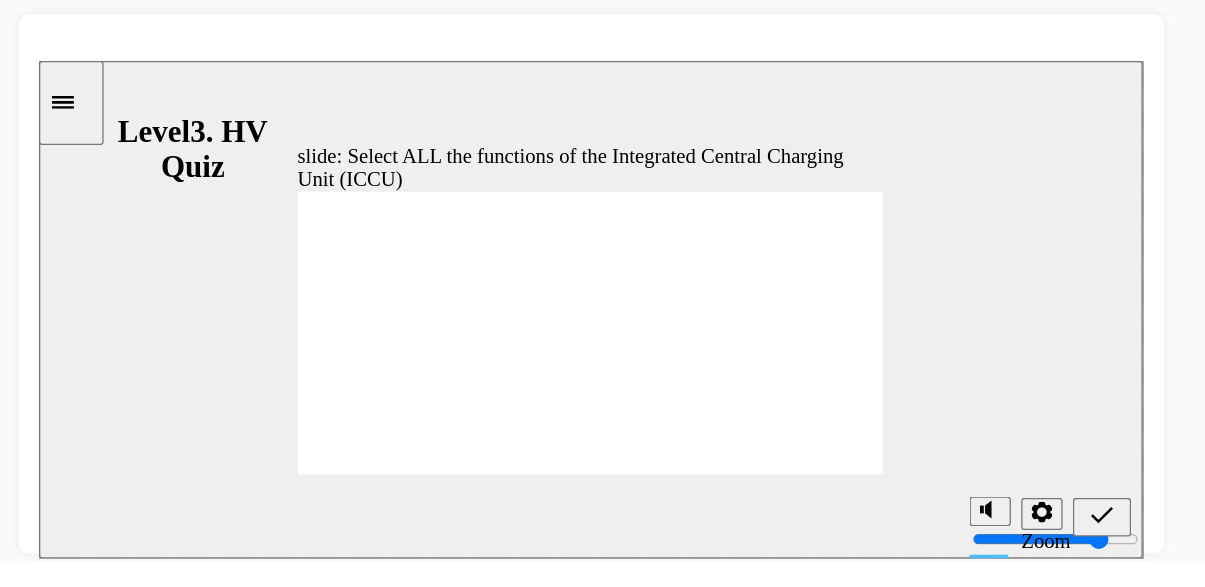 checkbox on "true" 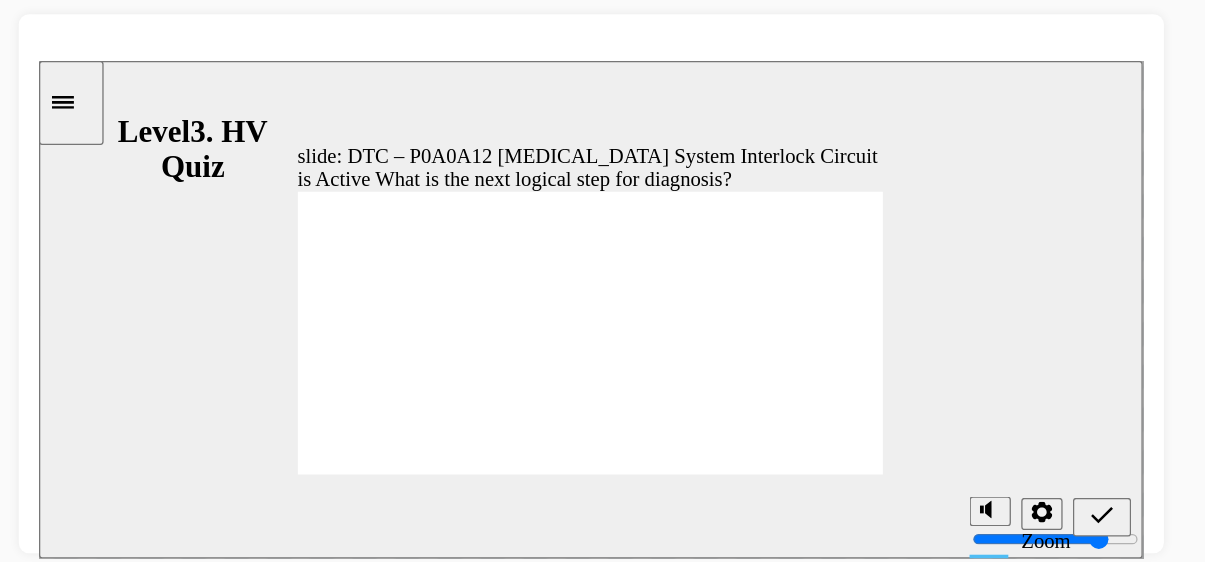radio on "true" 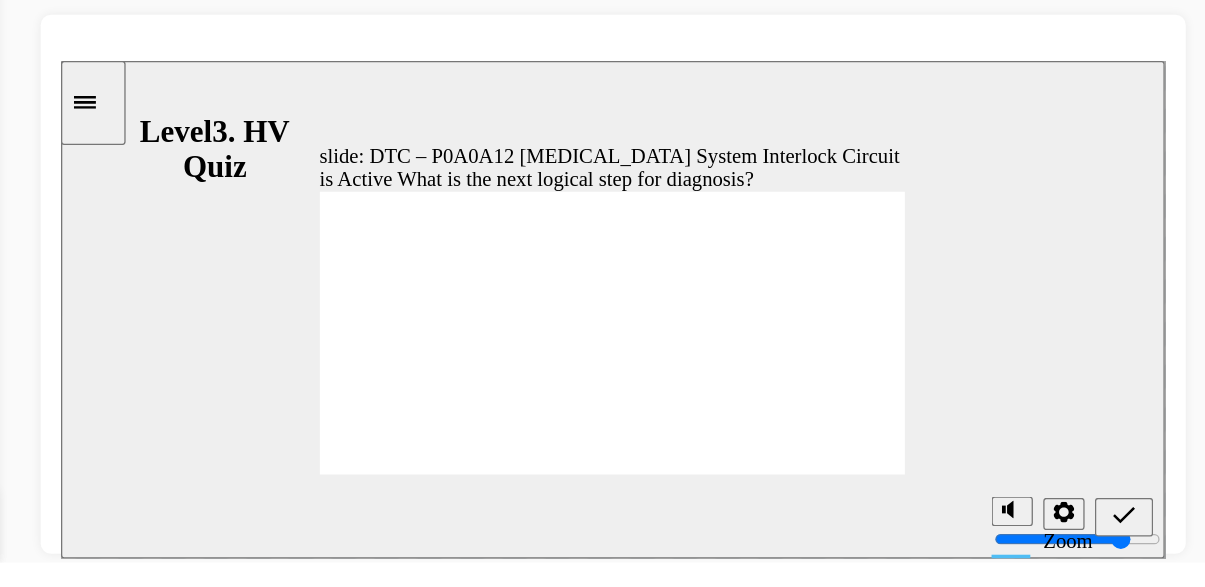 radio on "true" 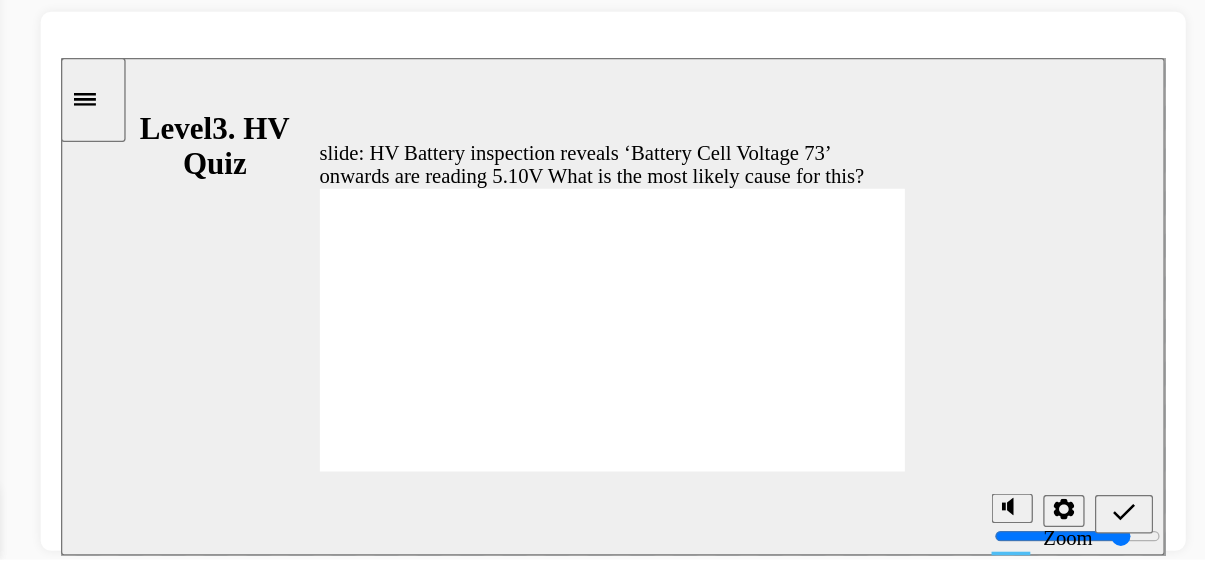 radio on "true" 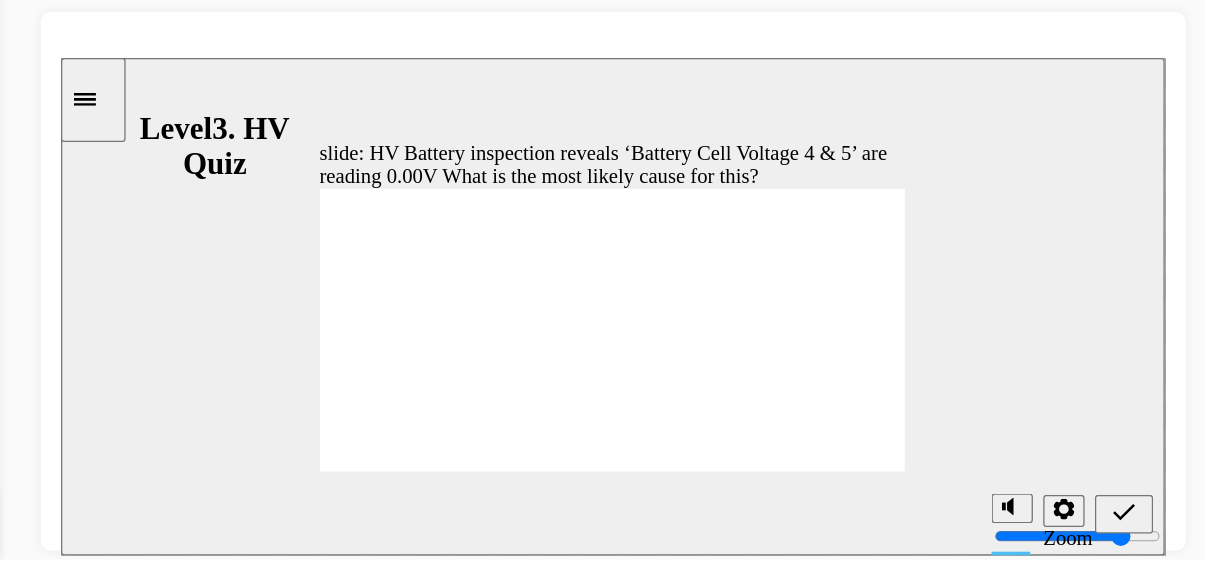 radio on "true" 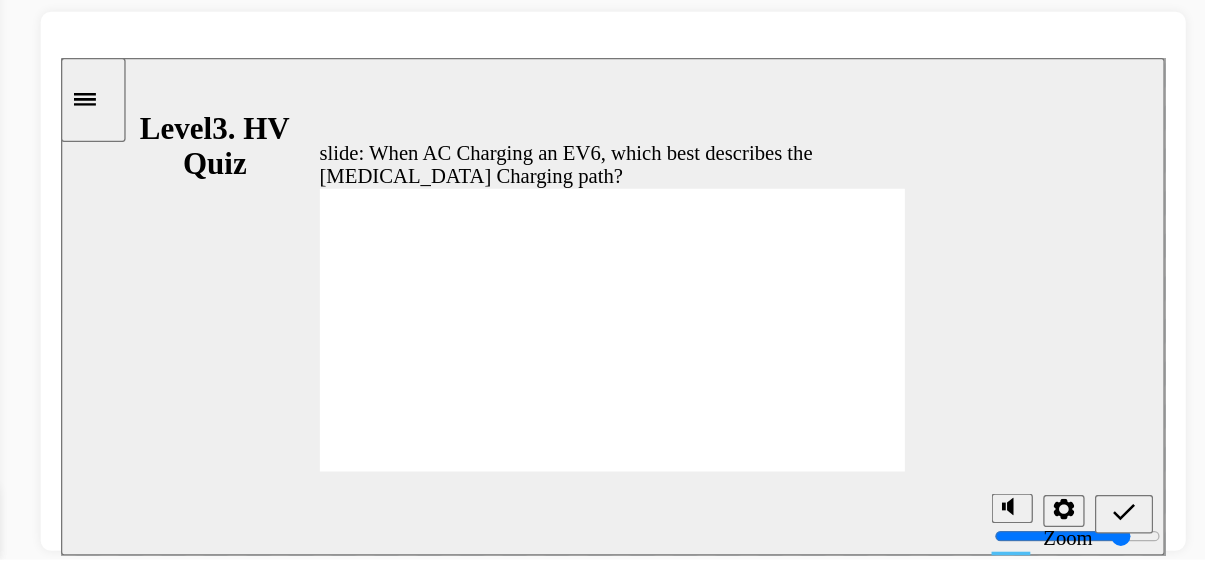 radio on "true" 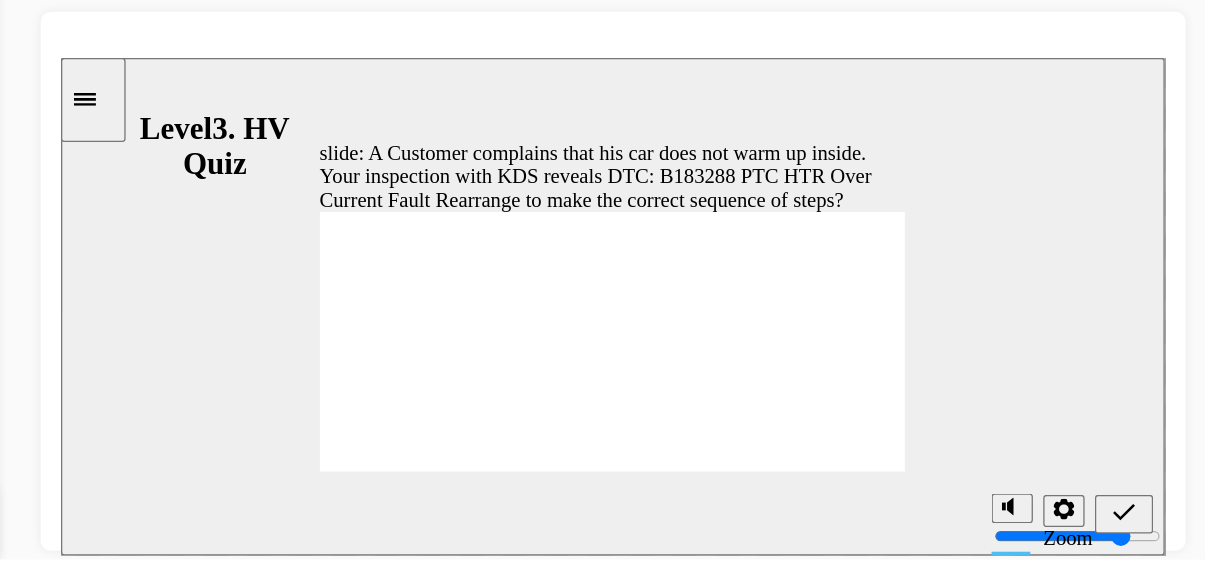 click on "slide: A Customer complains that his car does not warm up inside.
Your inspection with KDS reveals
DTC: B183288 PTC HTR Over Current Fault
Rearrange to make the correct sequence of steps?
A Customer complains that his car does not warm up inside.  Your inspection with KDS reveals  DTC:  B183288  PTC HTR Over Current Fault    Rearrange to make  the correct sequence of steps? Correct Incorrect 1. 2. 3. 4. Repair/Replace the affected component Reconnect 12V system Carry out inspections checks as per DTC Guide Safely Isolate the [MEDICAL_DATA] using correct PPE A Customer complains that his car does not warm up inside.  Your inspection with KDS reveals  DTC:  B183288  PTC HTR Over Current Fault   Rearrange to make the correct sequence of steps? Correct Incorrect Back to top
2" at bounding box center [488, 249] 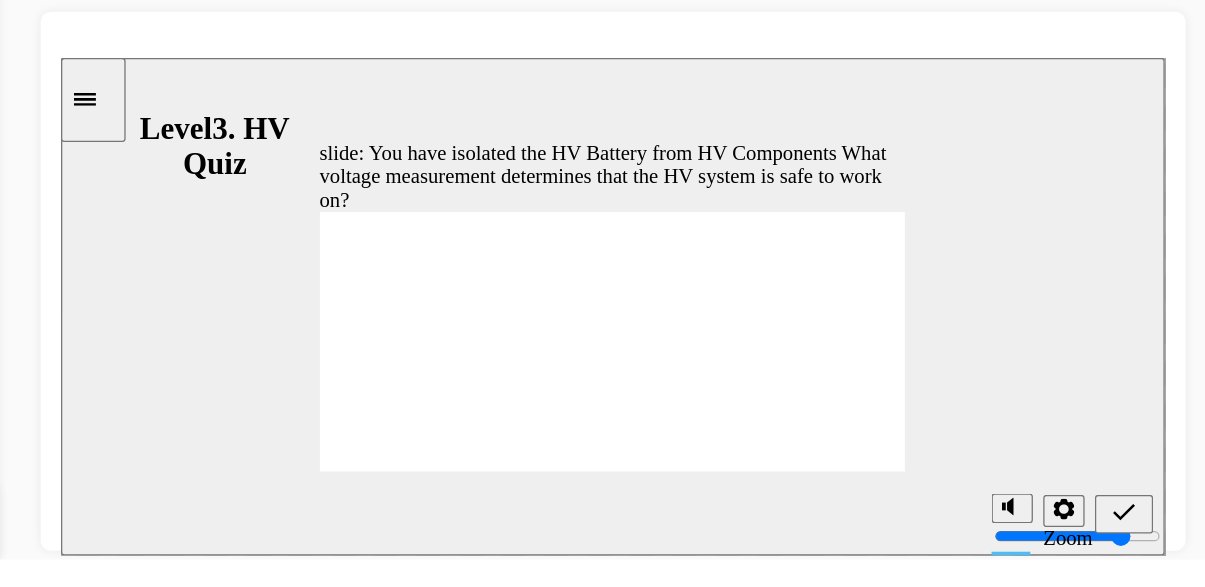 radio on "true" 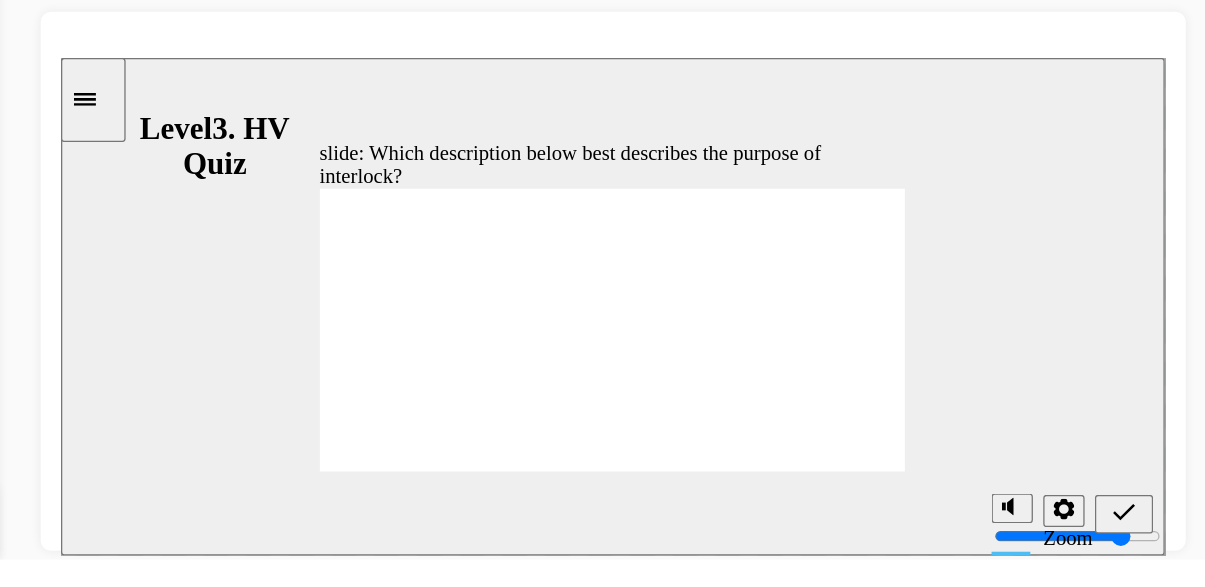 radio on "true" 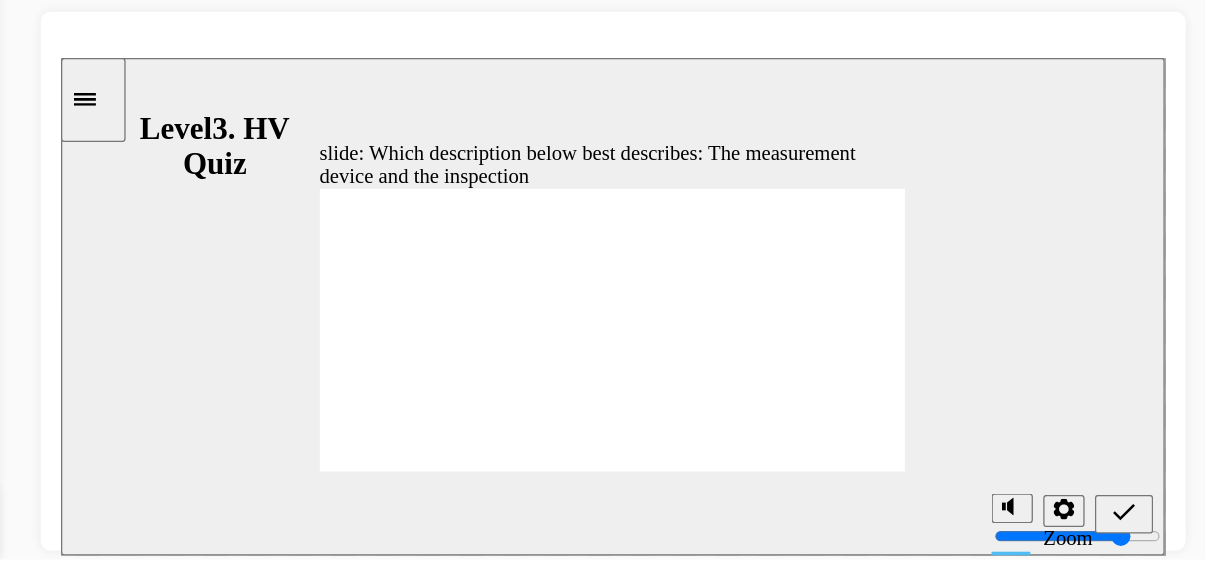 radio on "true" 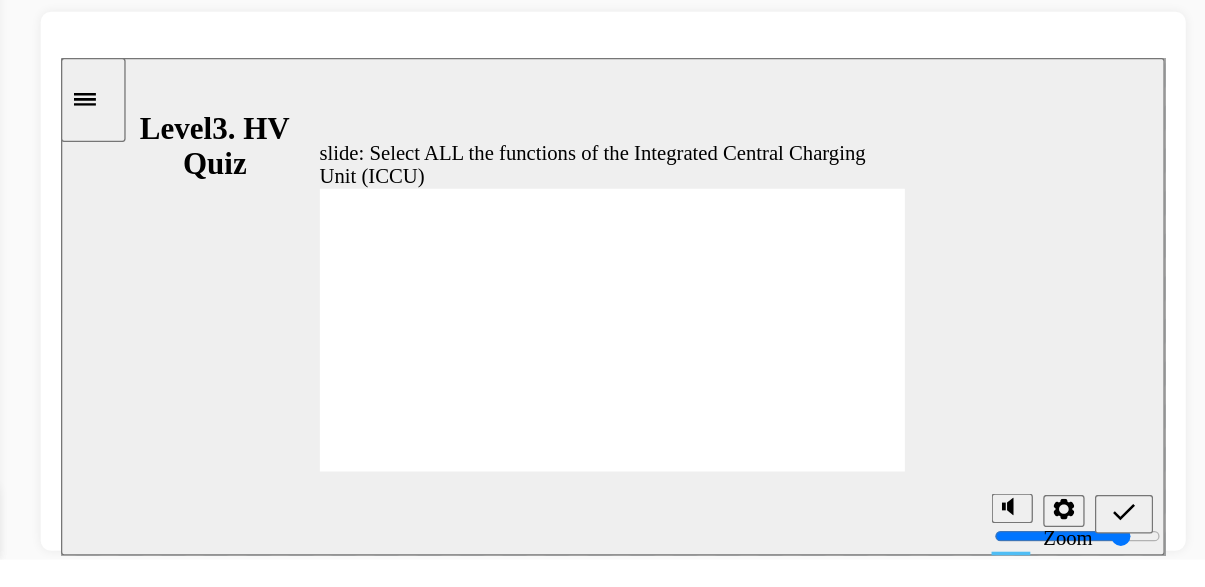 checkbox on "true" 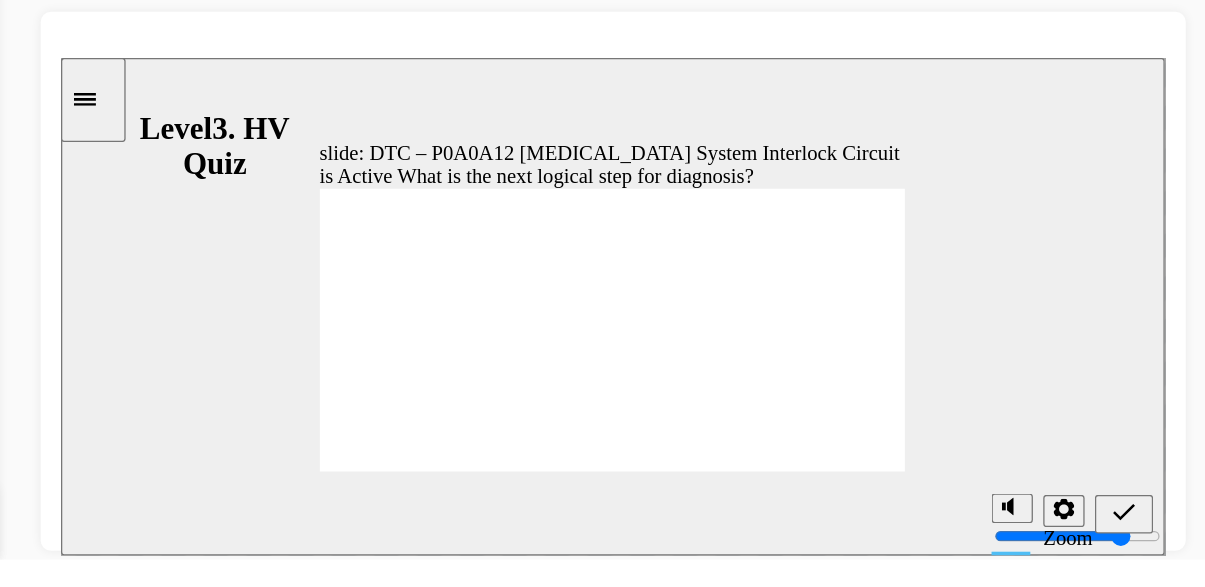 radio on "true" 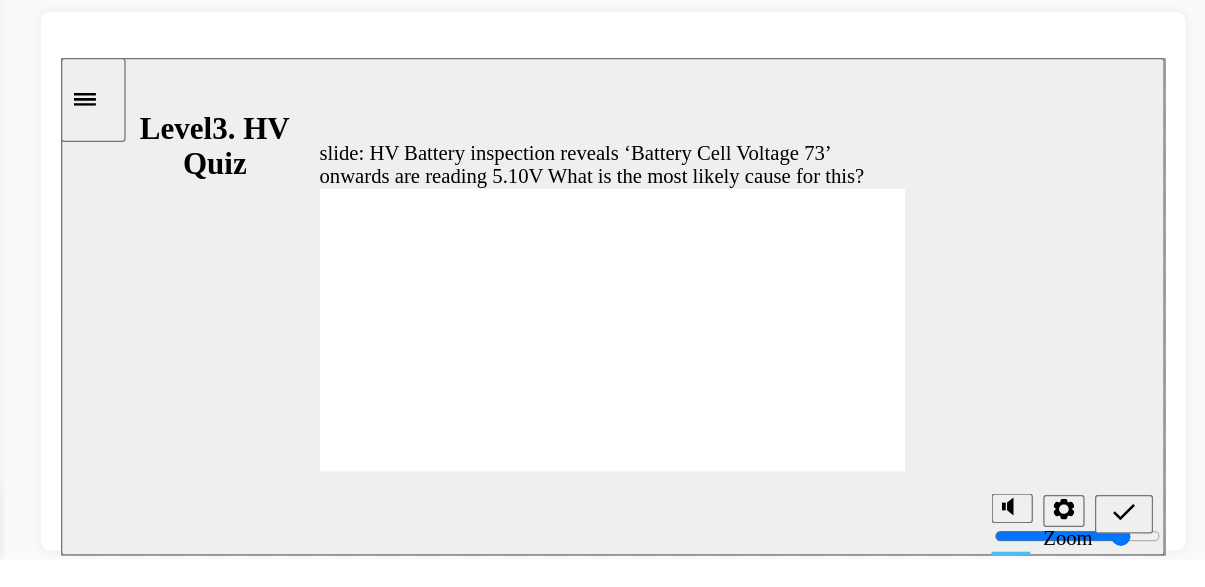 radio on "true" 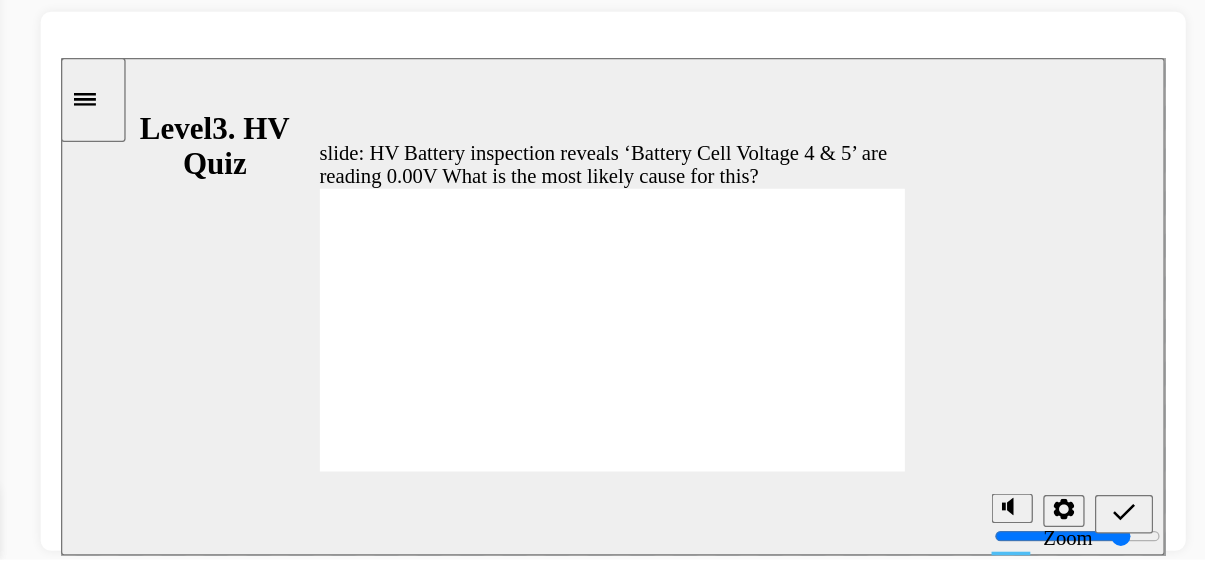 click on "slide: HV Battery inspection reveals
‘Battery Cell Voltage 4 & 5’ are reading 0.00V
What is the most likely cause for this?
HV Battery inspection reveals  ‘Battery Cell Voltage 4 & 5’  are reading  0.00V   What is the most likely cause for this? A circuit concern between the Battery cell & Cell Monitoring Unit (CMU) Battery cells are discharged, put it in ready mode and drive around Connect vehicle to charger to increase the voltage The Battery Management Unit (BMU) is misinterpreting the information Correct Incorrect The Battery Management Unit (BMU) is misinterpreting the information A circuit concern between the Battery cell & Cell Monitoring Unit (CMU) Connect vehicle to charger to increase the voltage Battery cells are discharged, put it in ready mode and drive around HV Battery inspection reveals  ‘Battery Cell Voltage 4 & 5’  are reading  0.00V What is the most likely cause for this? Correct Incorrect Back to top
2" at bounding box center (488, 249) 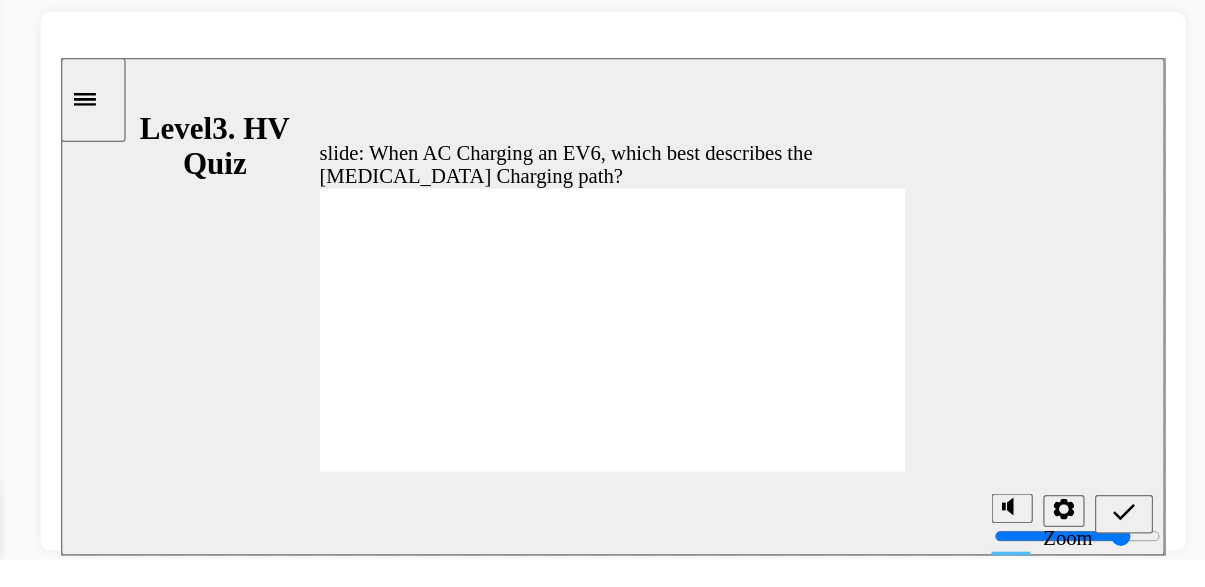 radio on "true" 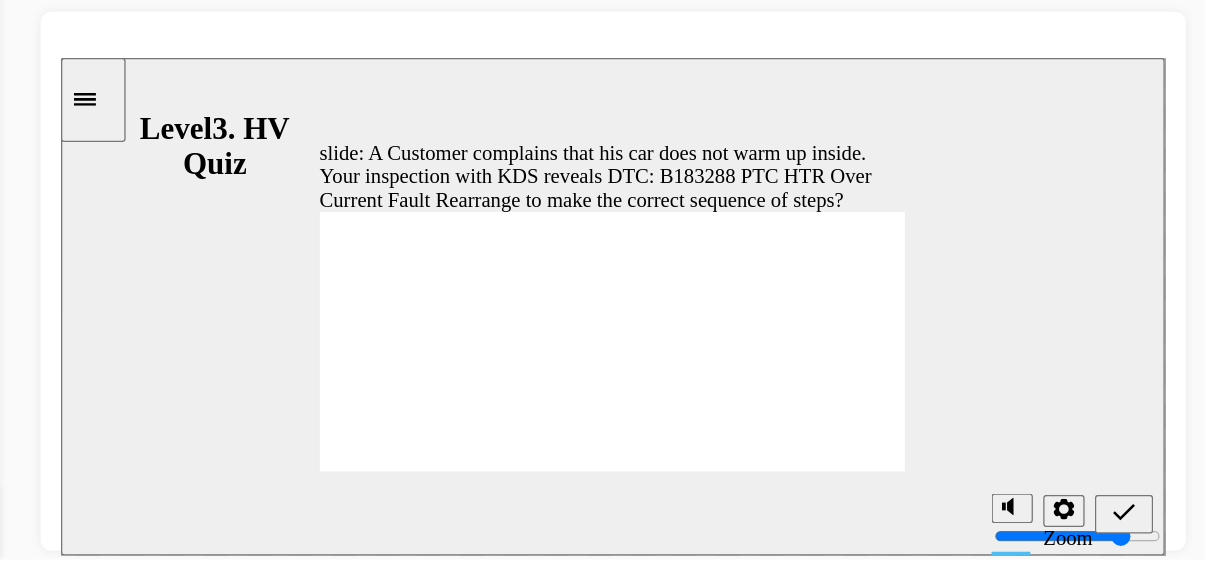 click 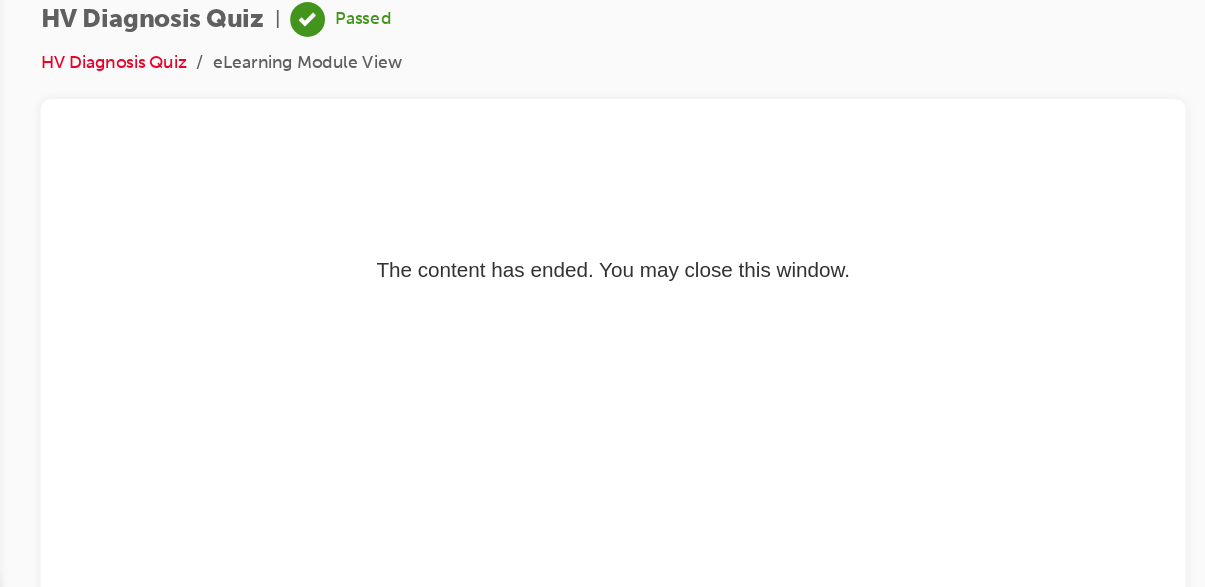 scroll, scrollTop: 0, scrollLeft: 0, axis: both 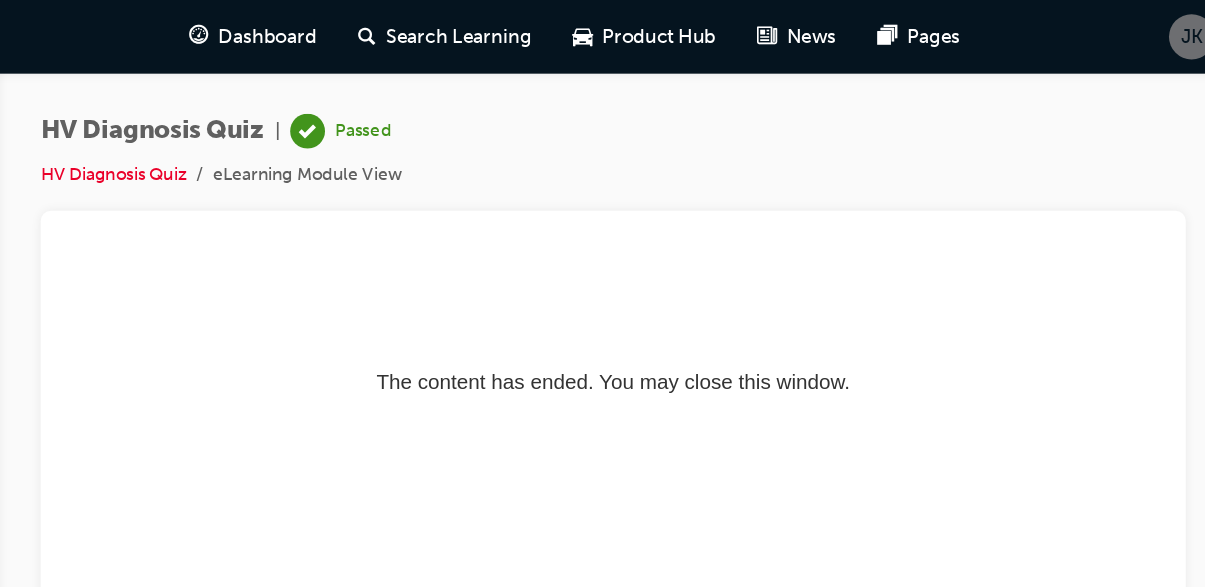 click on "Dashboard" at bounding box center (463, 28) 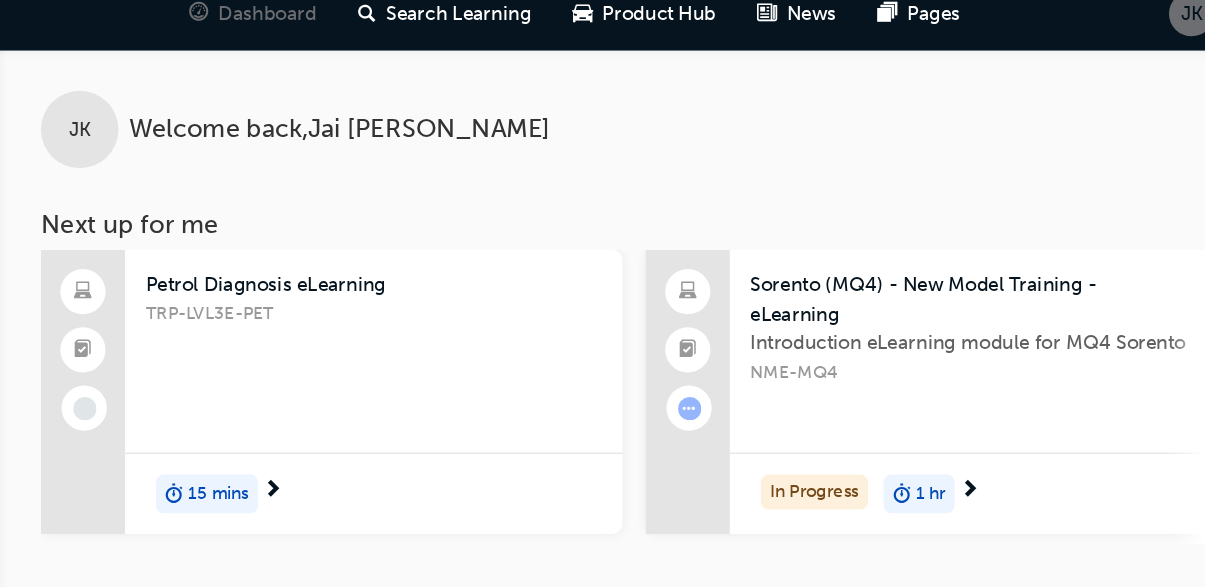 scroll, scrollTop: 0, scrollLeft: 0, axis: both 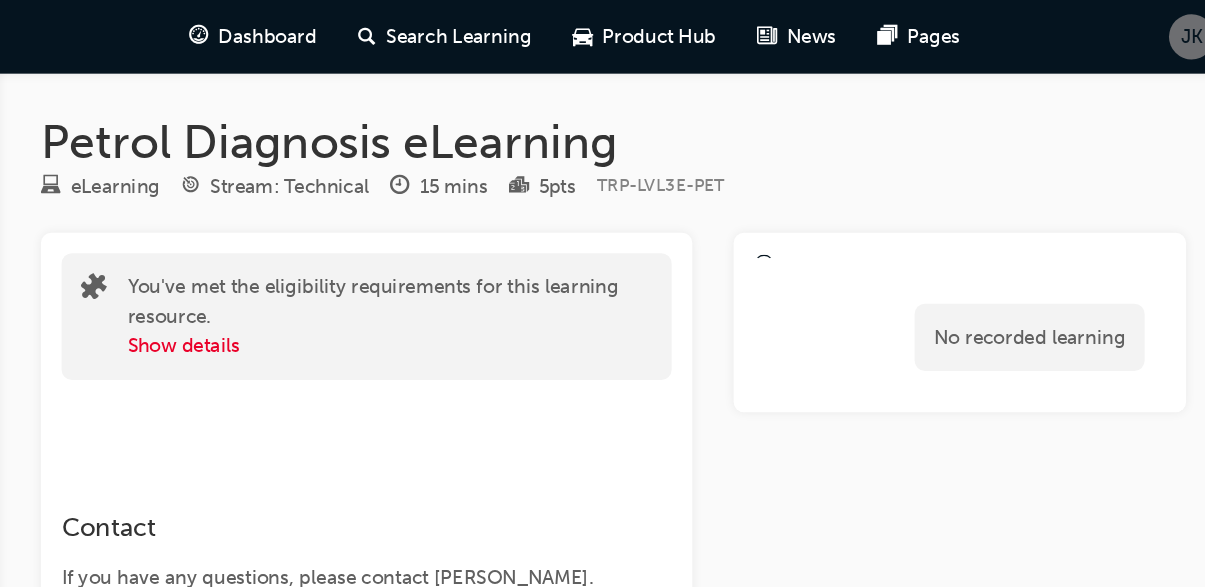 click on "Dashboard" at bounding box center [463, 28] 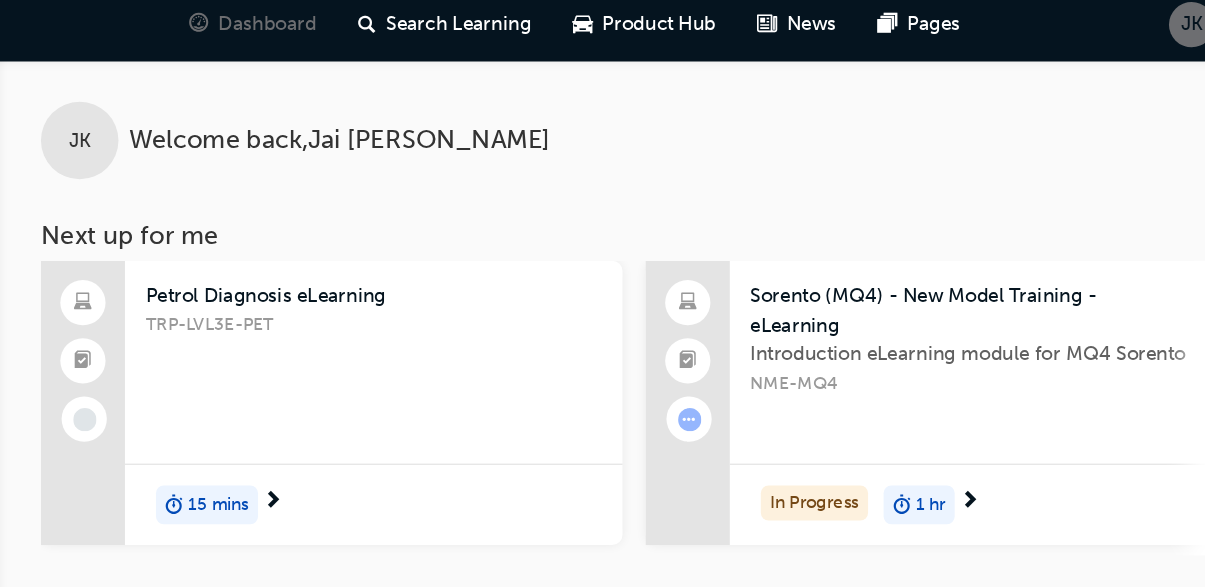click on "15 mins" at bounding box center (544, 399) 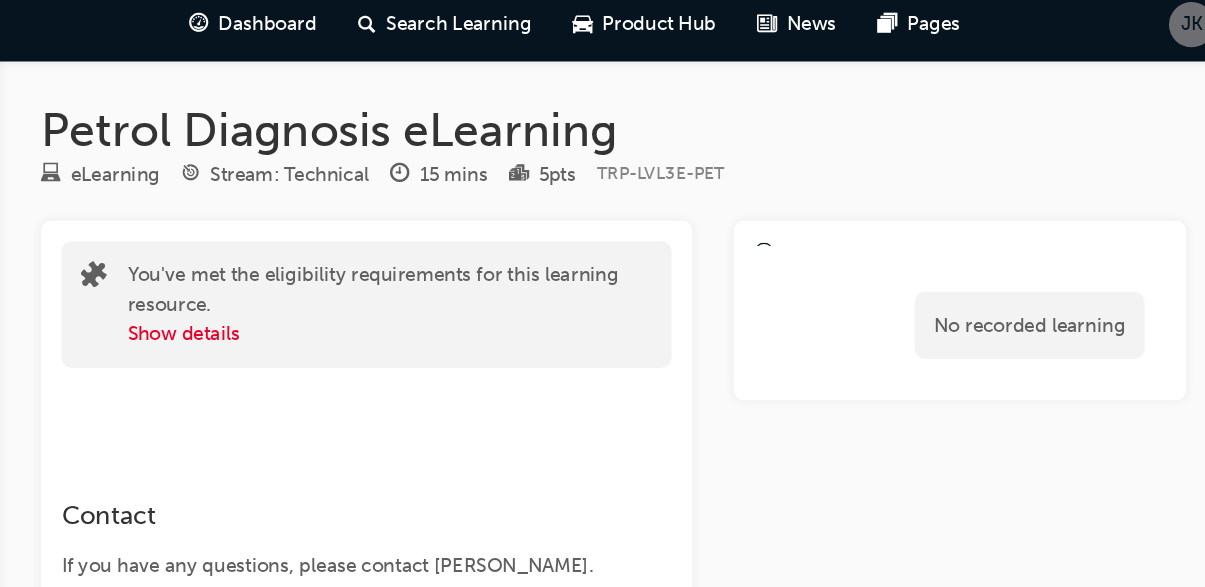 click on "Dashboard" at bounding box center (463, 28) 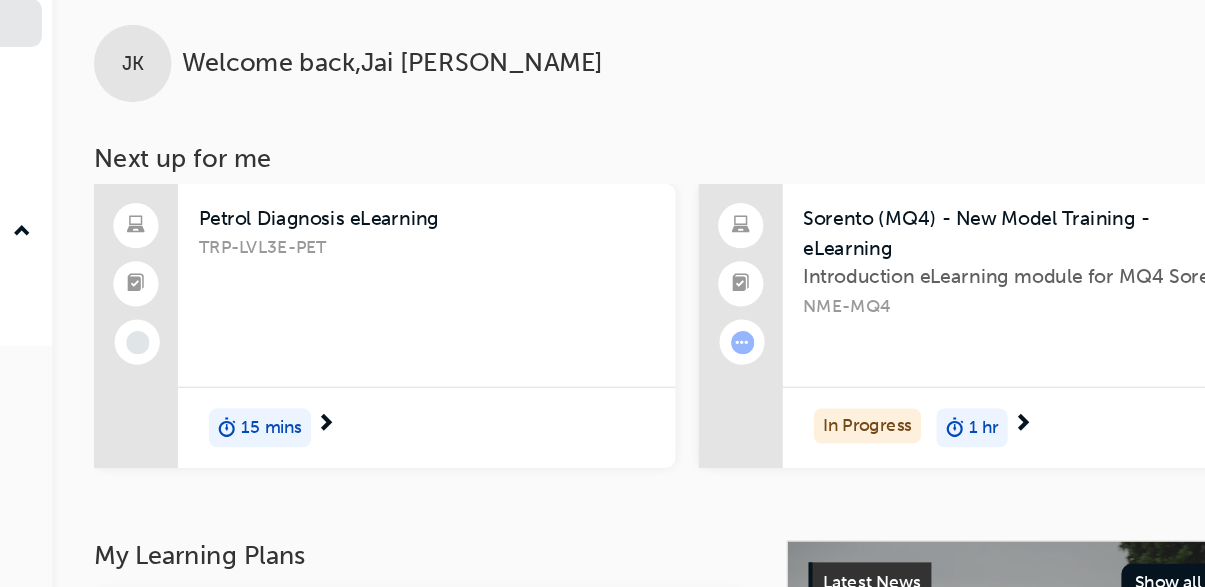 click on "15 mins" at bounding box center (544, 399) 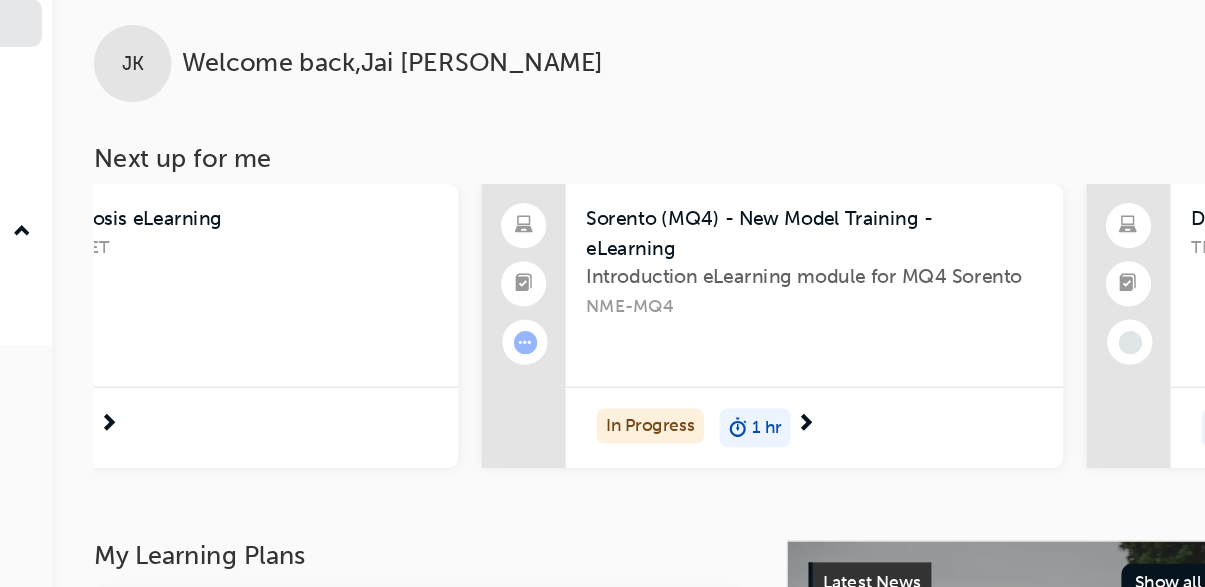 scroll, scrollTop: 0, scrollLeft: 0, axis: both 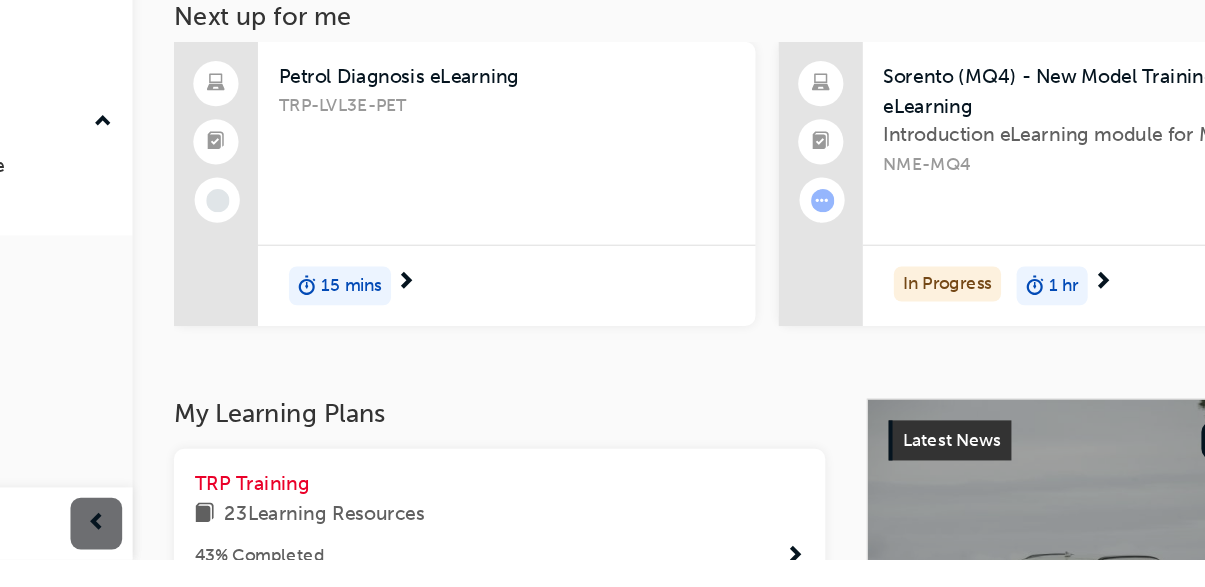 click at bounding box center (767, 585) 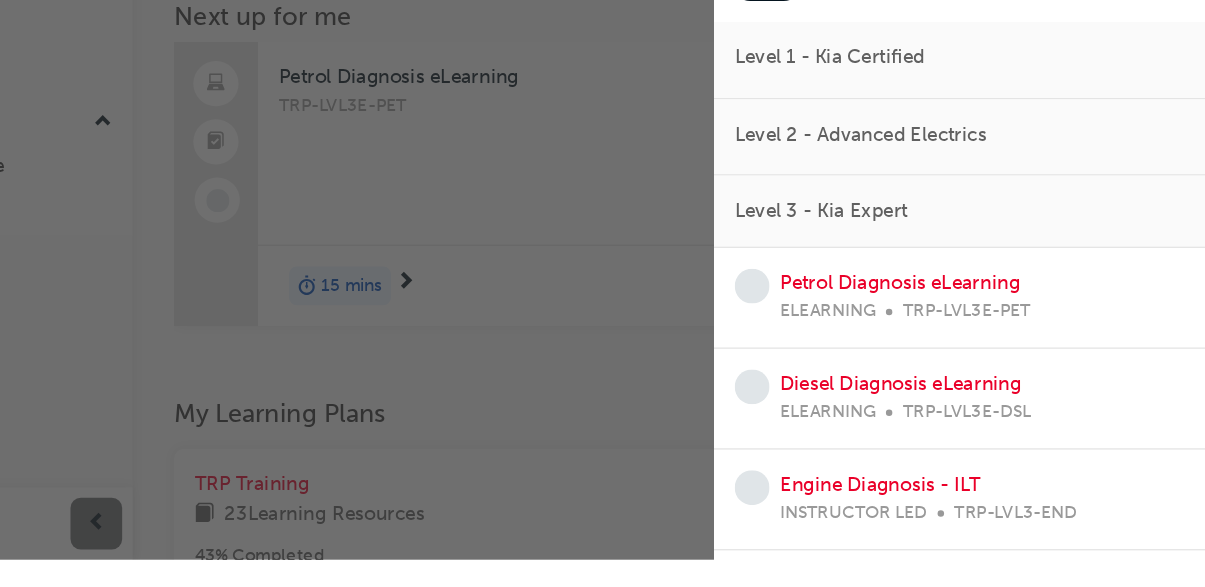 scroll, scrollTop: 0, scrollLeft: 0, axis: both 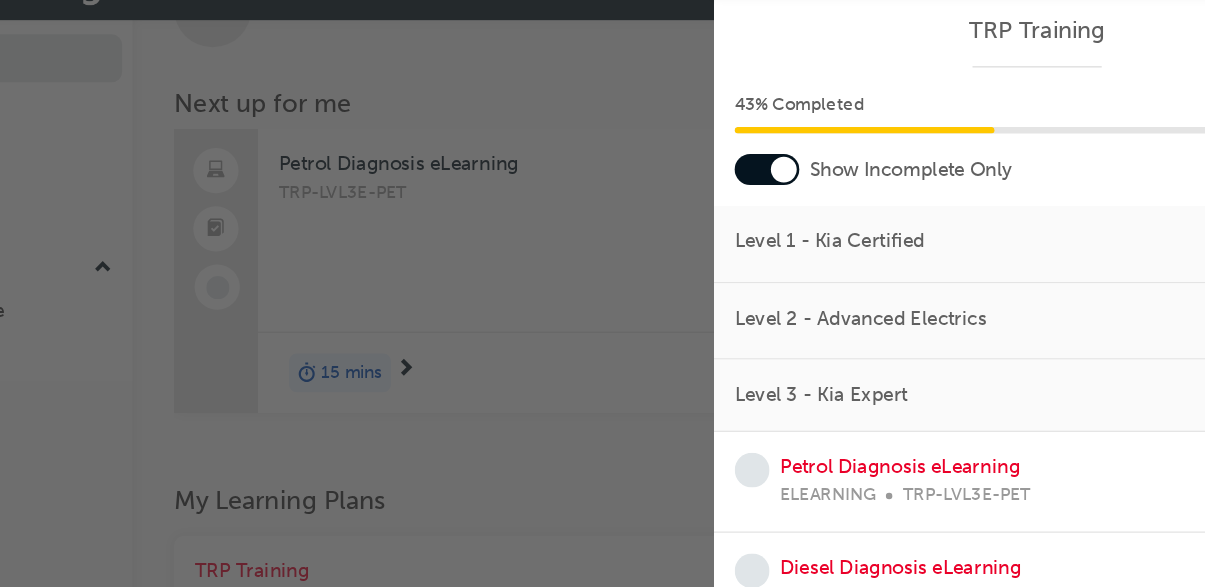click at bounding box center (746, 173) 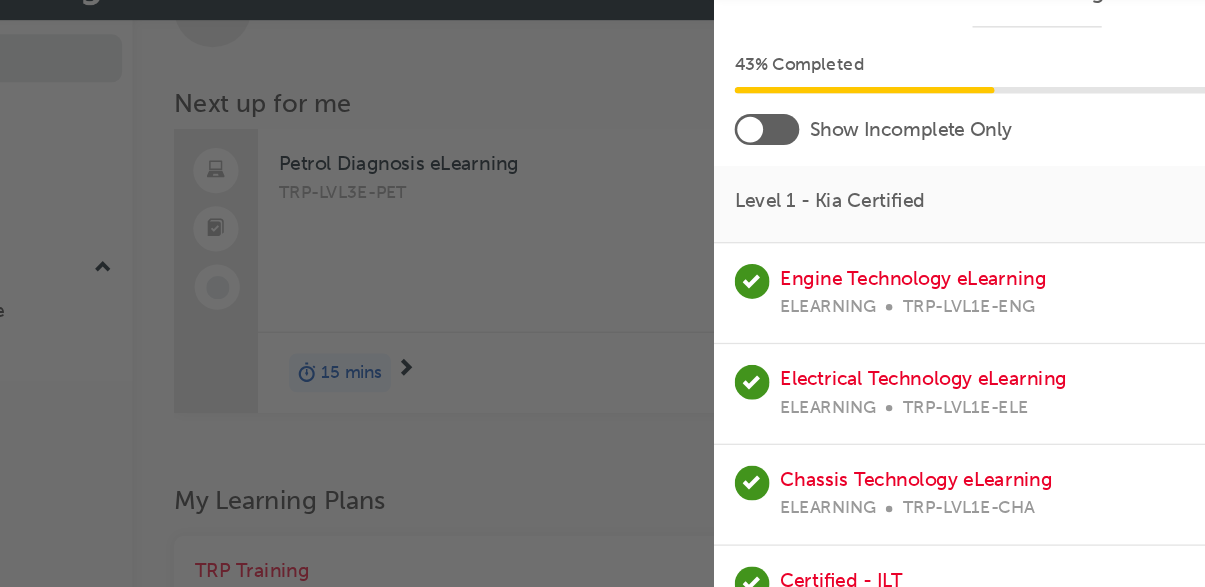 scroll, scrollTop: 54, scrollLeft: 0, axis: vertical 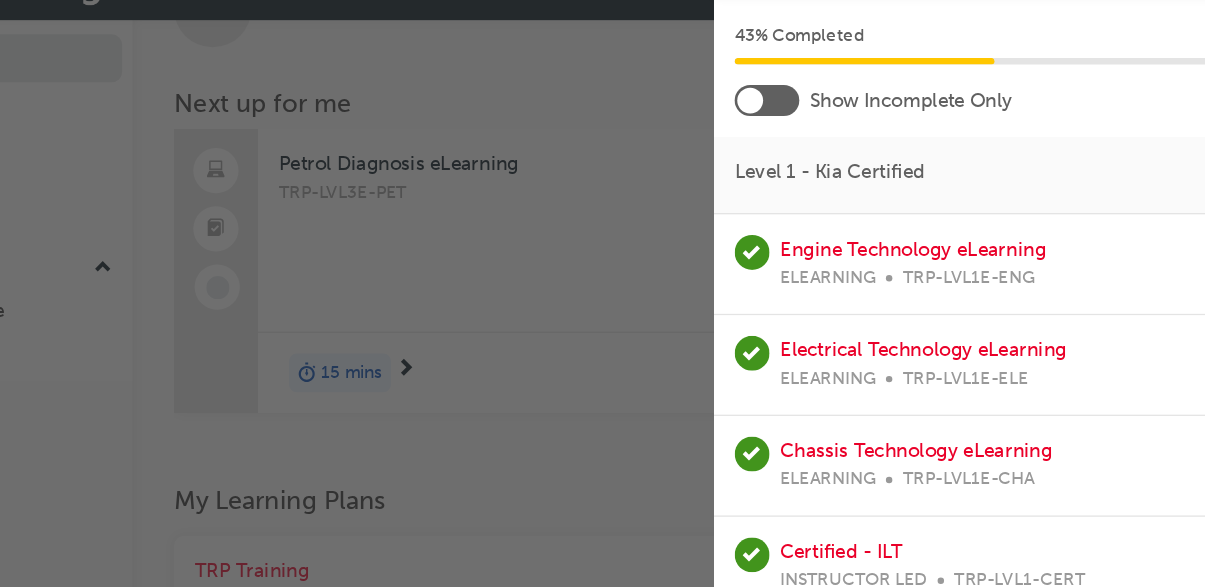 click at bounding box center [352, 293] 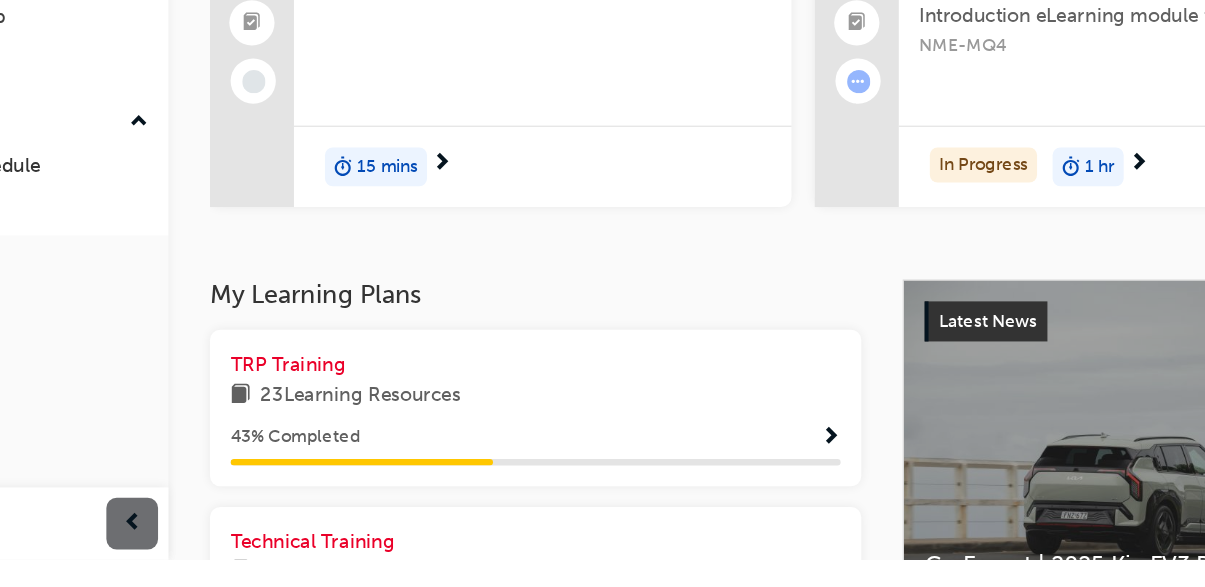 scroll, scrollTop: 120, scrollLeft: 0, axis: vertical 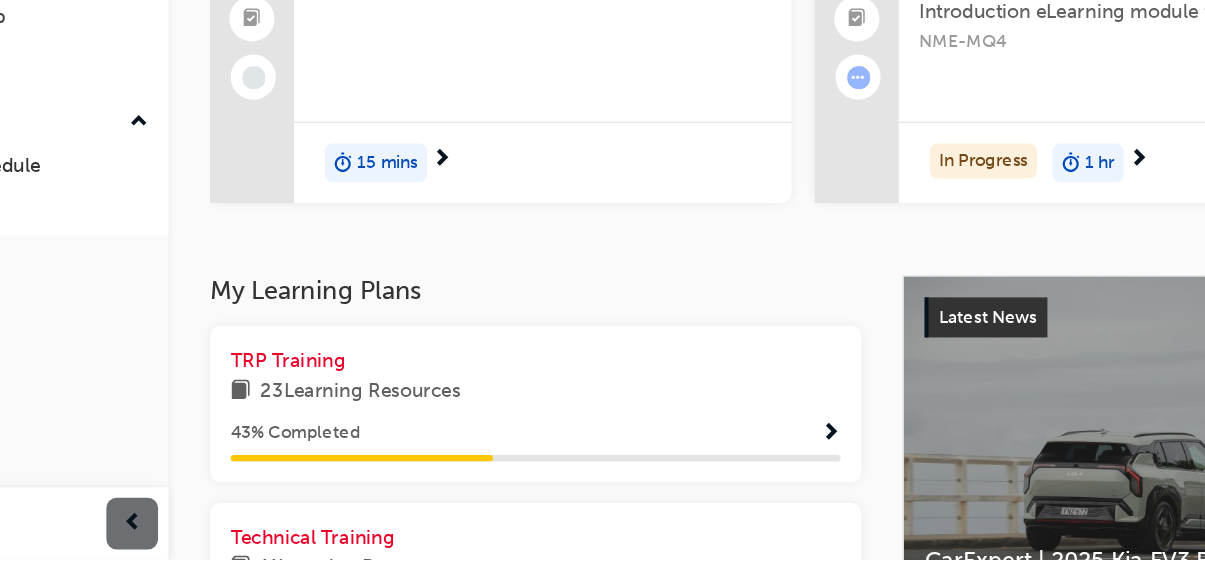 click on "23  Learning Resources" at bounding box center [539, 457] 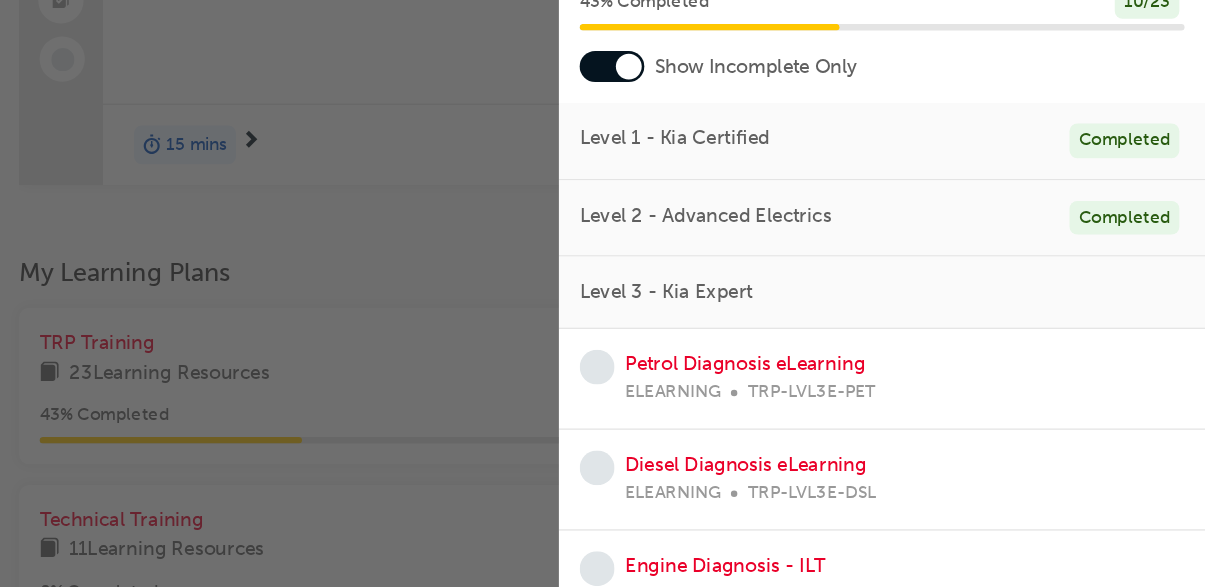 scroll, scrollTop: 167, scrollLeft: 0, axis: vertical 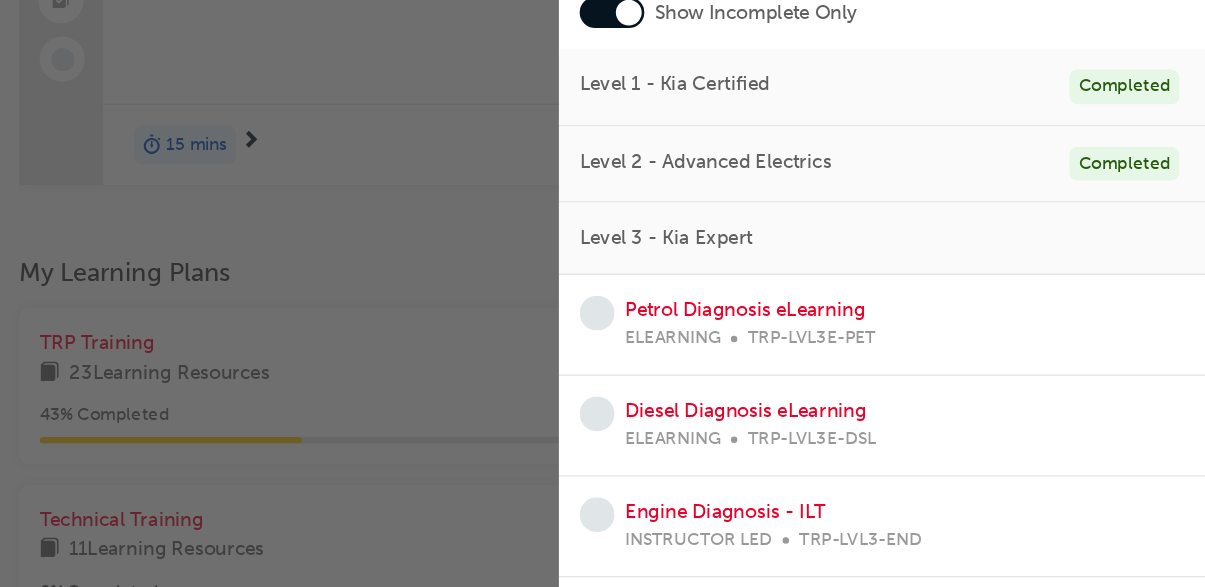 click on "Petrol Diagnosis eLearning ELEARNING TRP-LVL3E-PET" at bounding box center [955, 373] 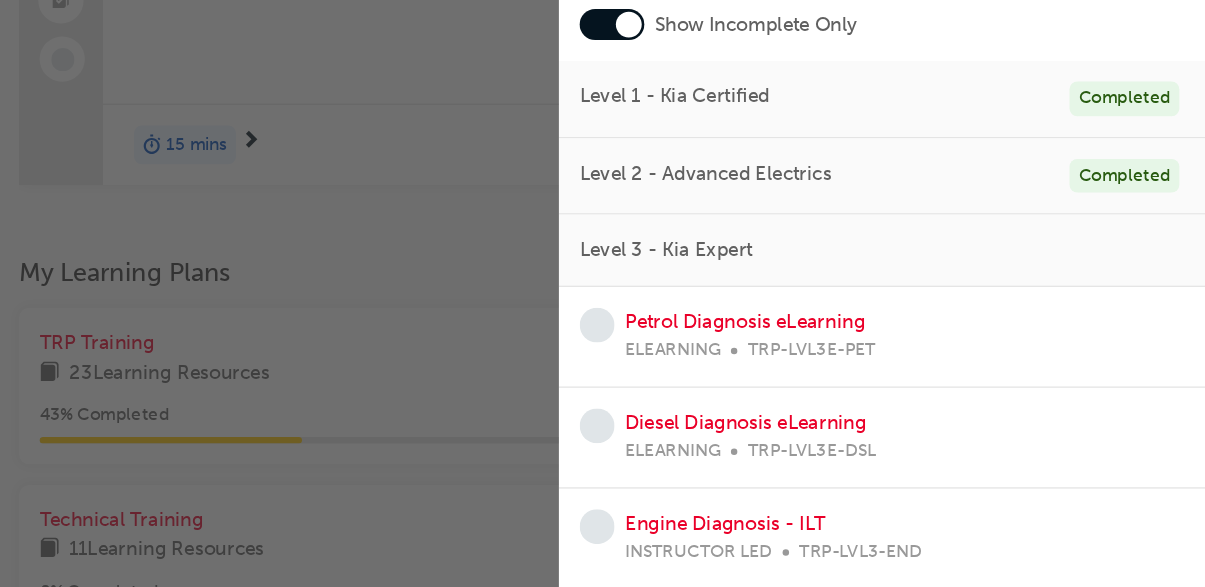 scroll, scrollTop: 32, scrollLeft: 0, axis: vertical 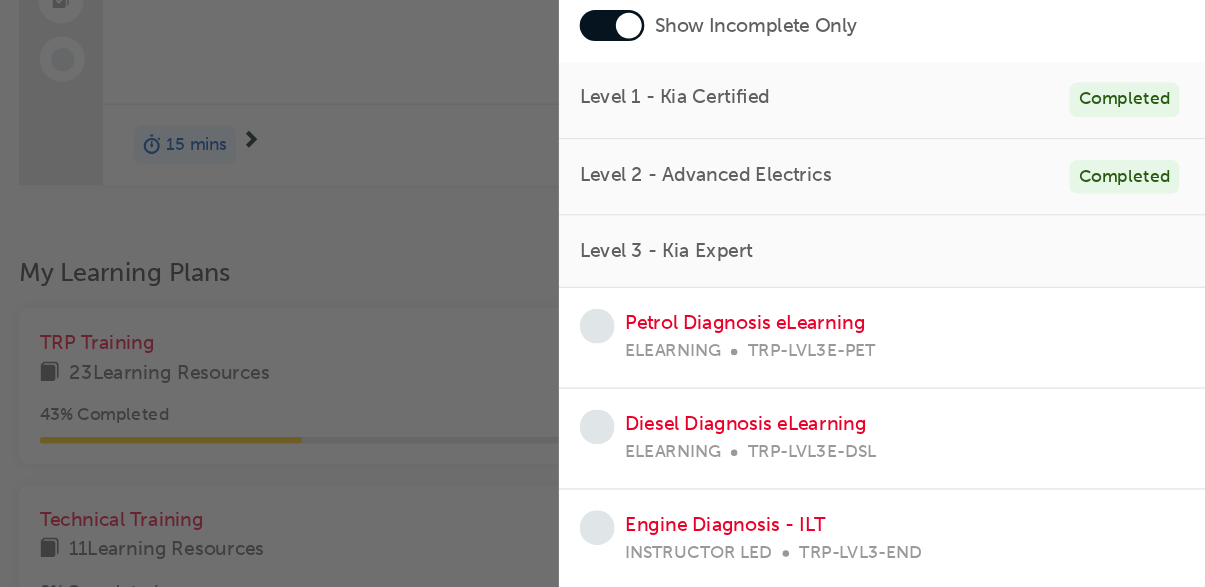 click on "Level 3 - Kia Expert" at bounding box center (788, 315) 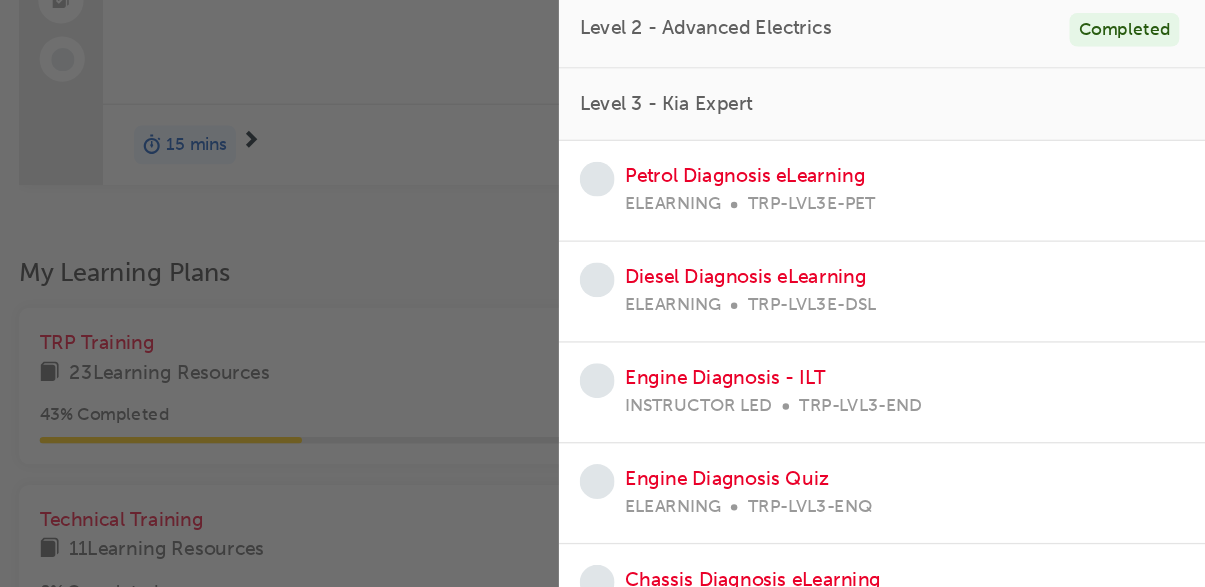 scroll, scrollTop: 145, scrollLeft: 0, axis: vertical 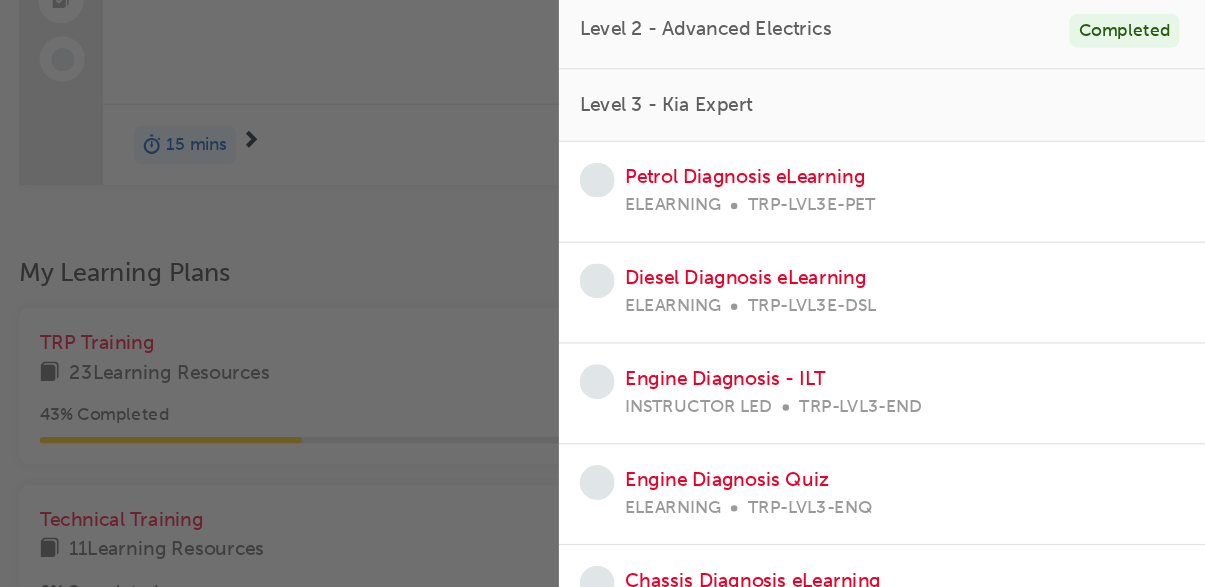 click on "Petrol Diagnosis eLearning ELEARNING TRP-LVL3E-PET" at bounding box center [955, 269] 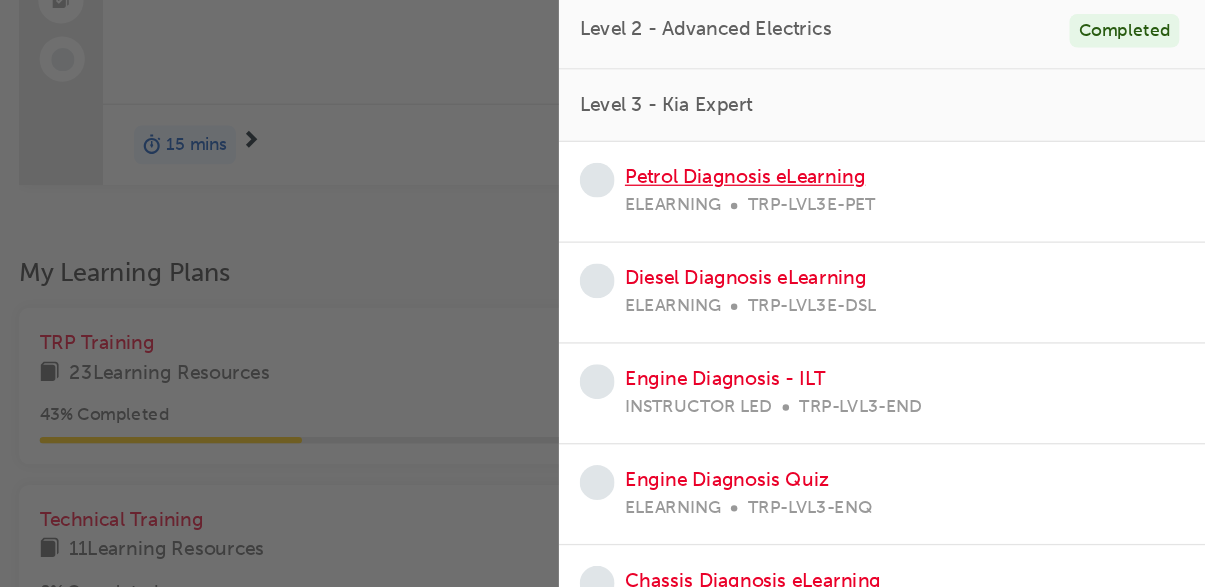 click on "Petrol Diagnosis eLearning" at bounding box center [849, 258] 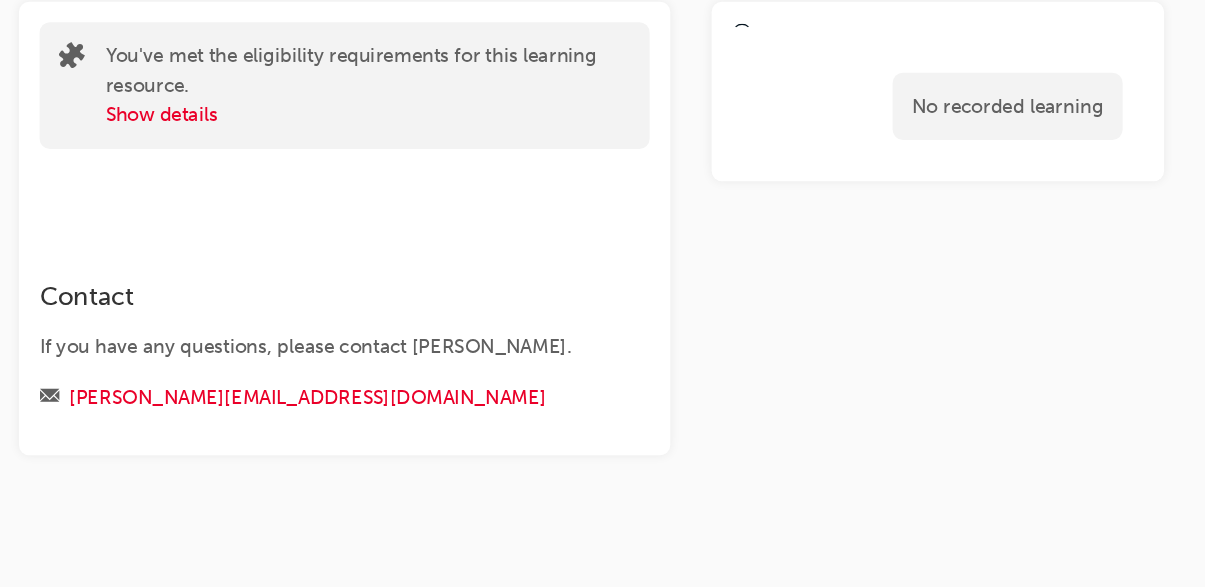 scroll, scrollTop: 59, scrollLeft: 0, axis: vertical 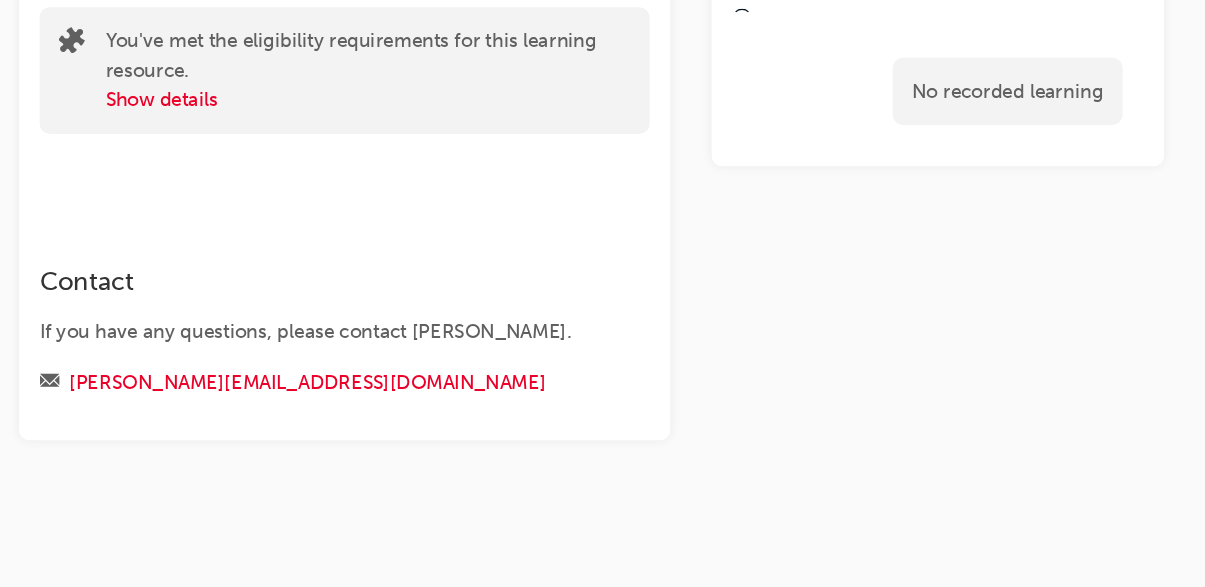 click on "No recorded learning" at bounding box center (998, 297) 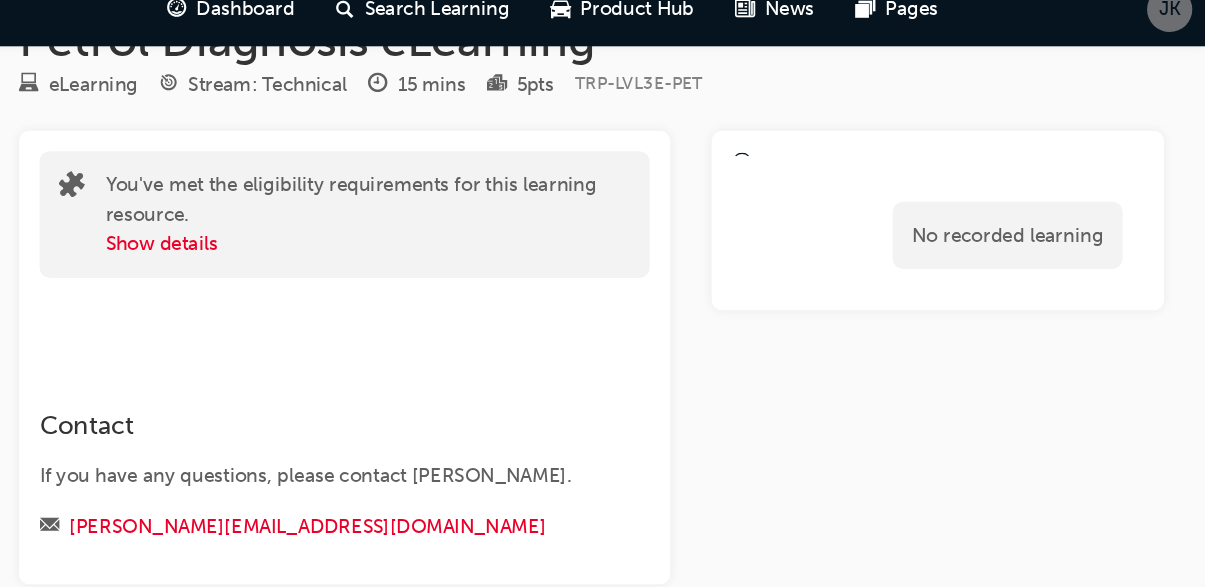 scroll, scrollTop: 0, scrollLeft: 0, axis: both 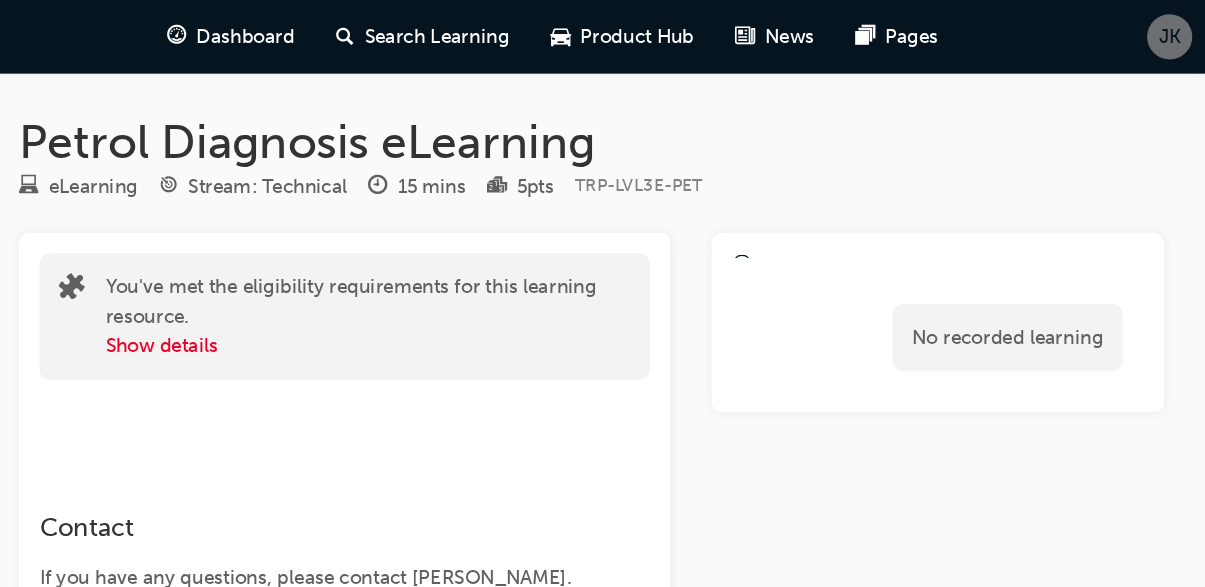 click on "Dashboard" at bounding box center [463, 28] 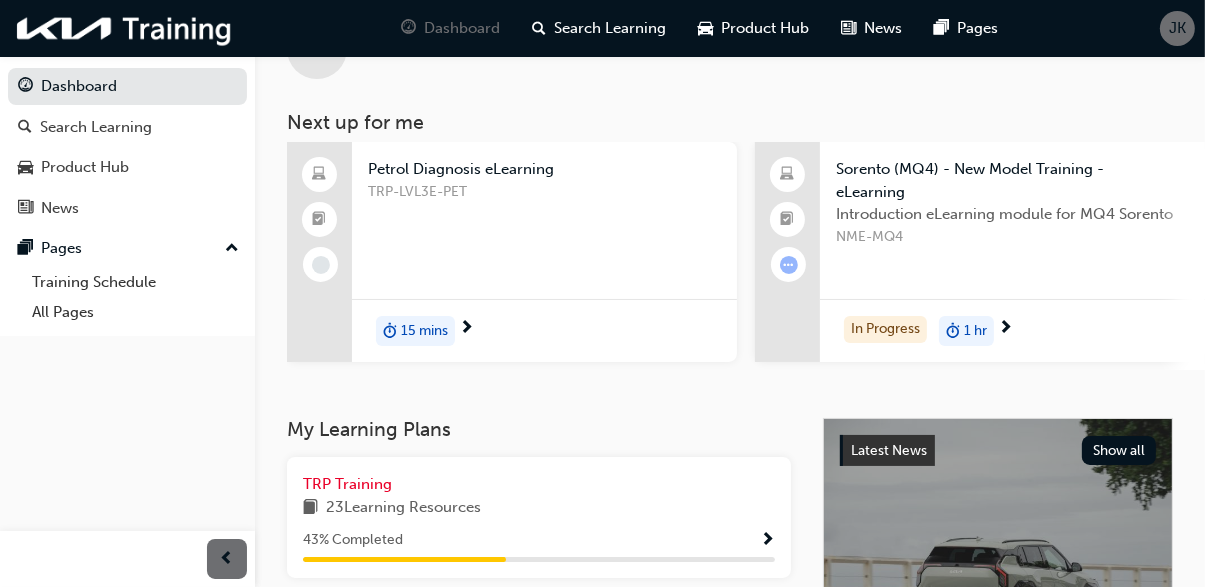 scroll, scrollTop: 66, scrollLeft: 0, axis: vertical 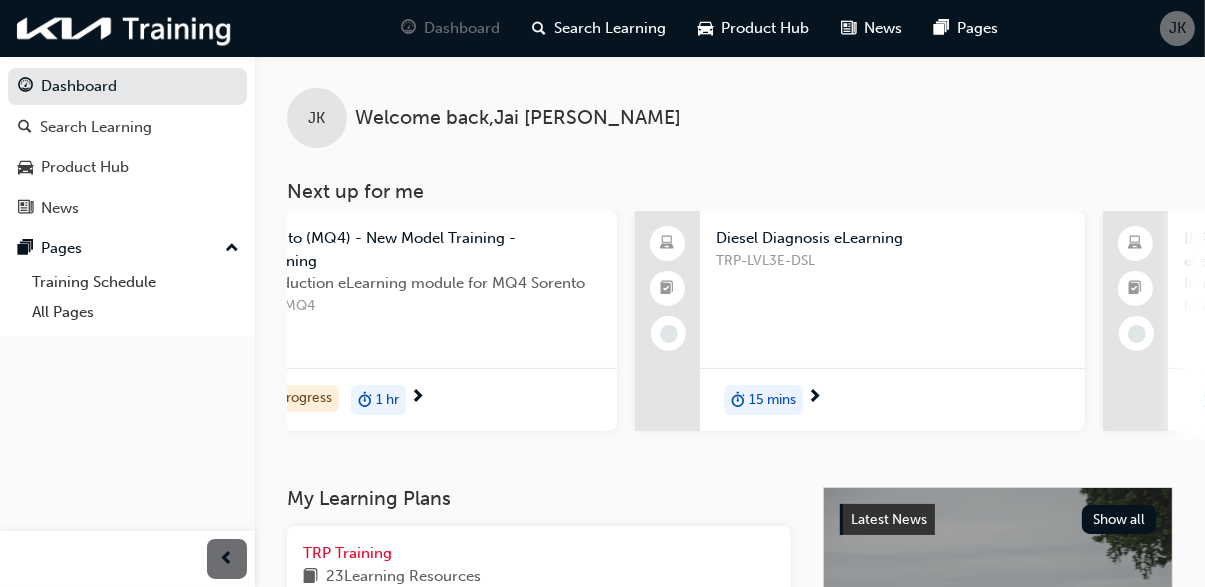click on "Dashboard Search Learning Product Hub News Pages Pages Training Schedule All Pages" at bounding box center [127, 268] 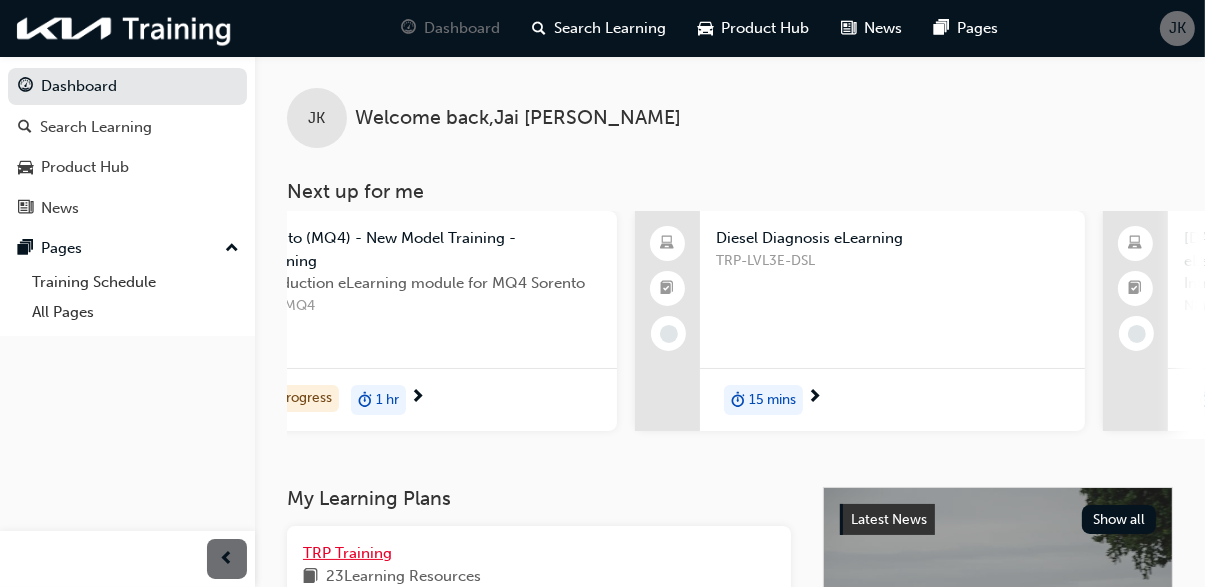 click on "TRP Training" at bounding box center [347, 553] 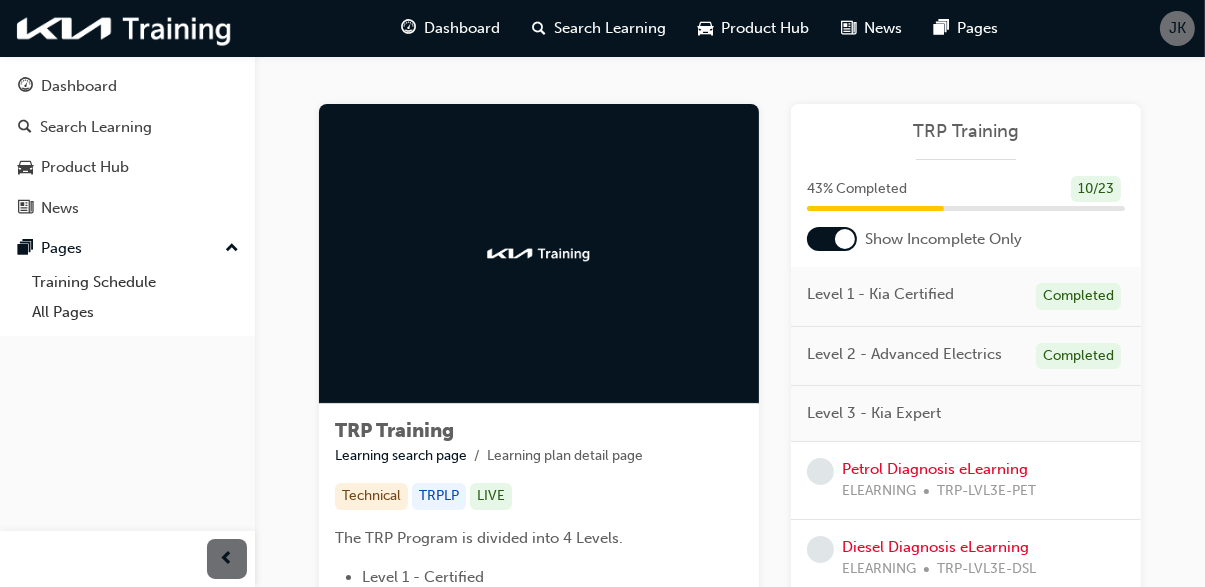 click on "Dashboard" at bounding box center (463, 28) 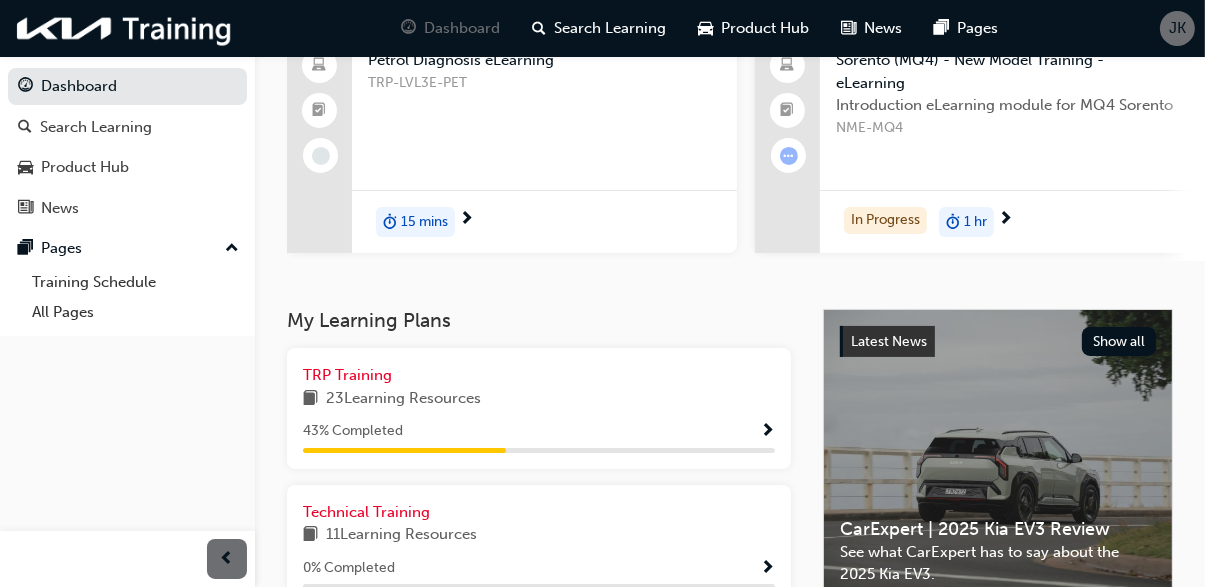 scroll, scrollTop: 178, scrollLeft: 0, axis: vertical 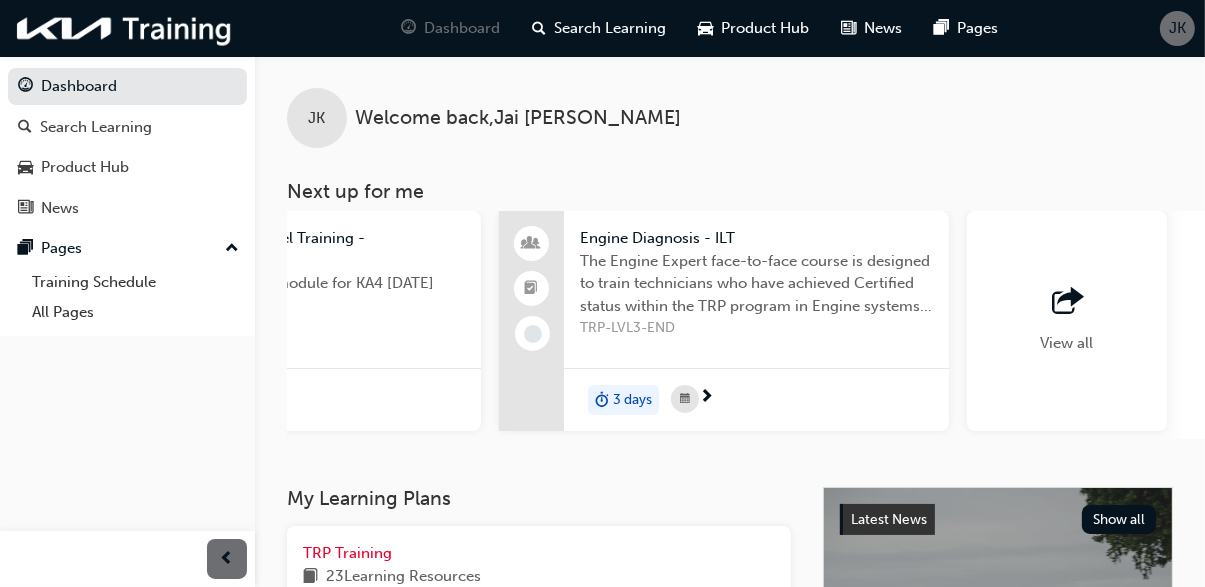 click at bounding box center (685, 399) 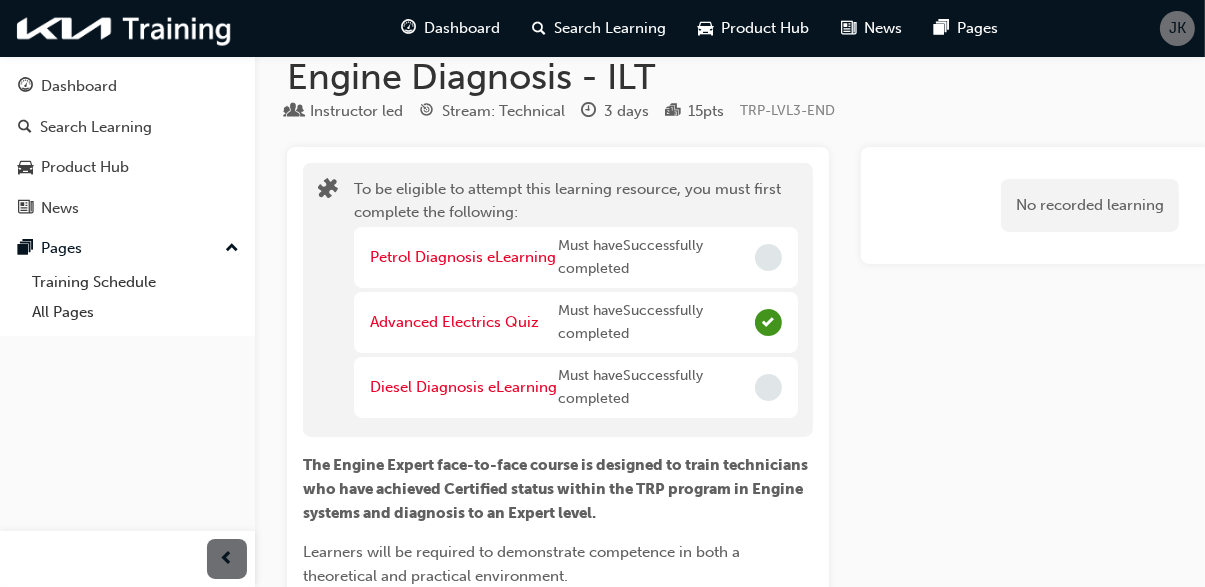 scroll, scrollTop: 0, scrollLeft: 0, axis: both 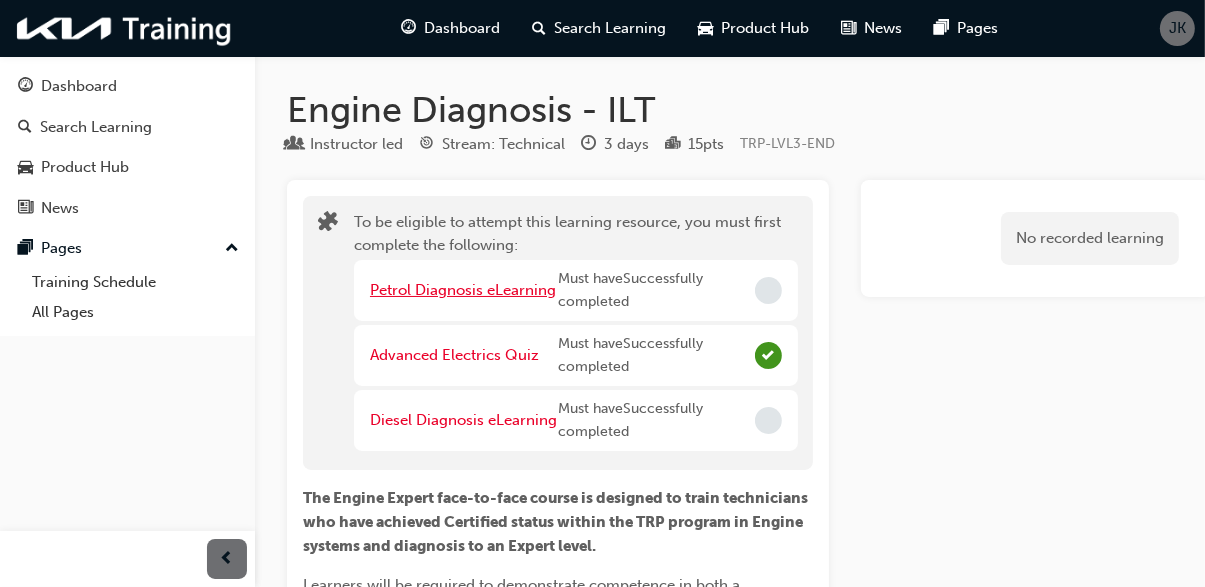click on "Petrol Diagnosis eLearning" at bounding box center [463, 290] 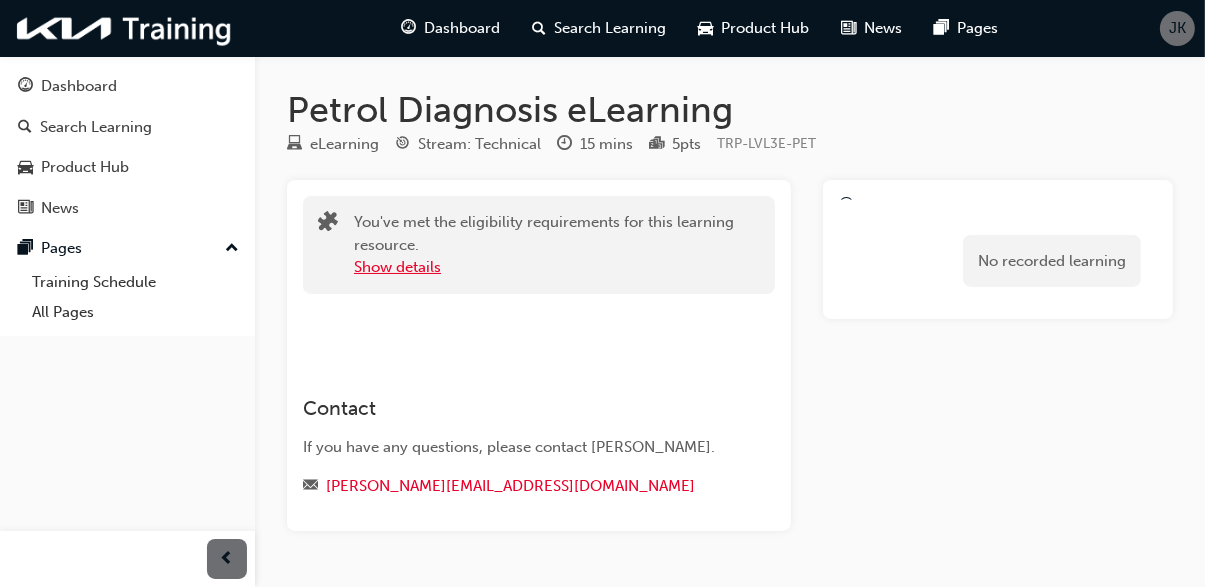 click on "Show details" at bounding box center [397, 267] 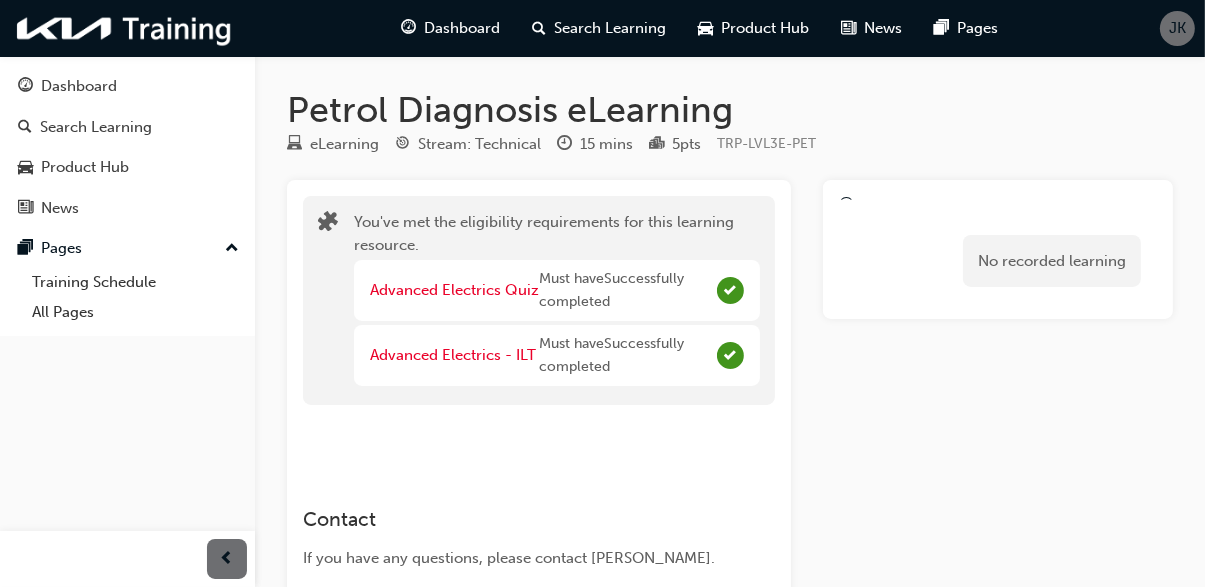 click on "No recorded learning" at bounding box center [1052, 261] 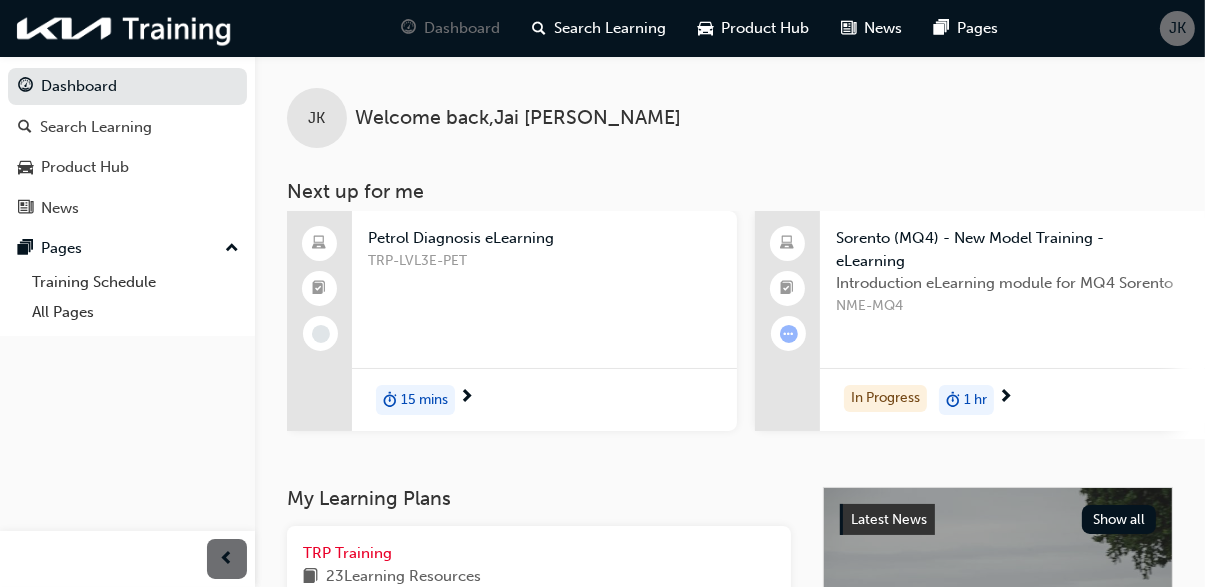 scroll, scrollTop: 41, scrollLeft: 0, axis: vertical 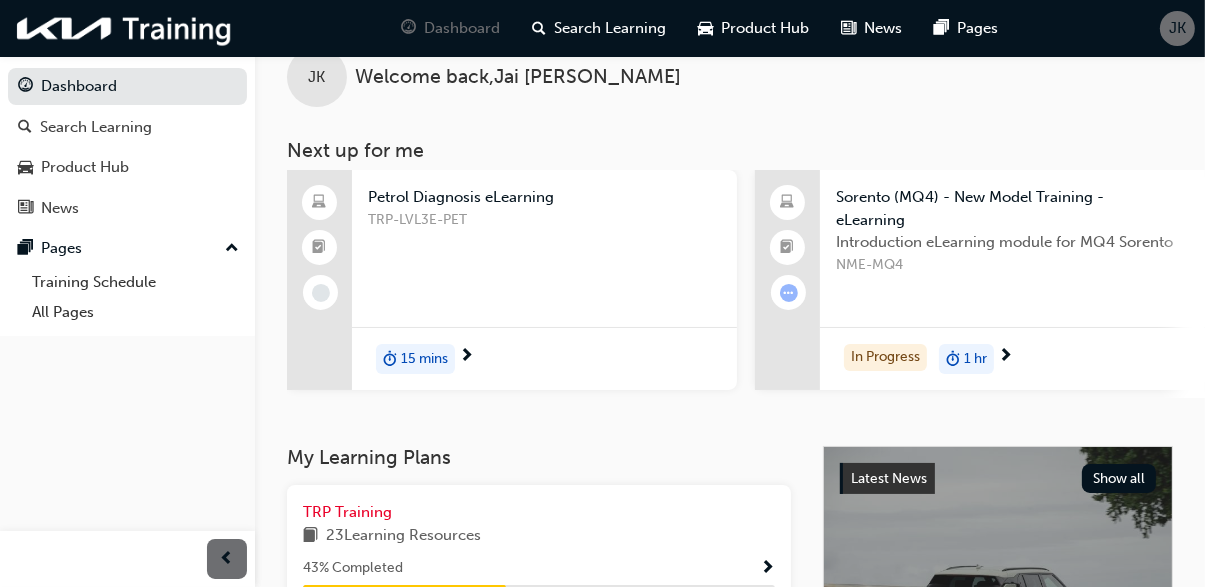 click on "TRP-LVL3E-PET" at bounding box center (544, 249) 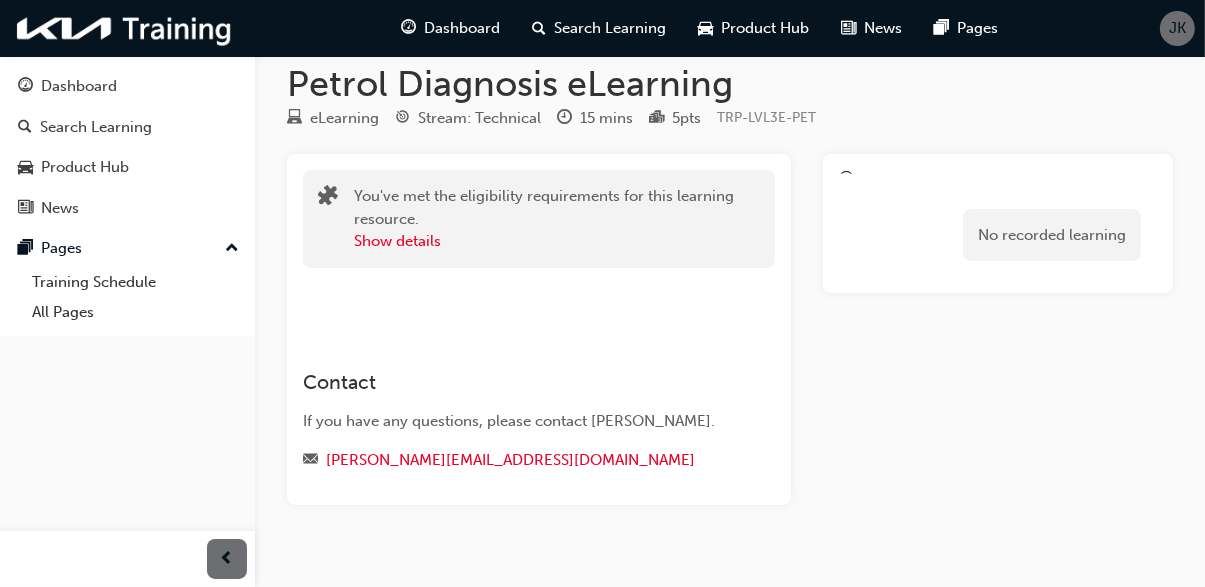 scroll, scrollTop: 0, scrollLeft: 0, axis: both 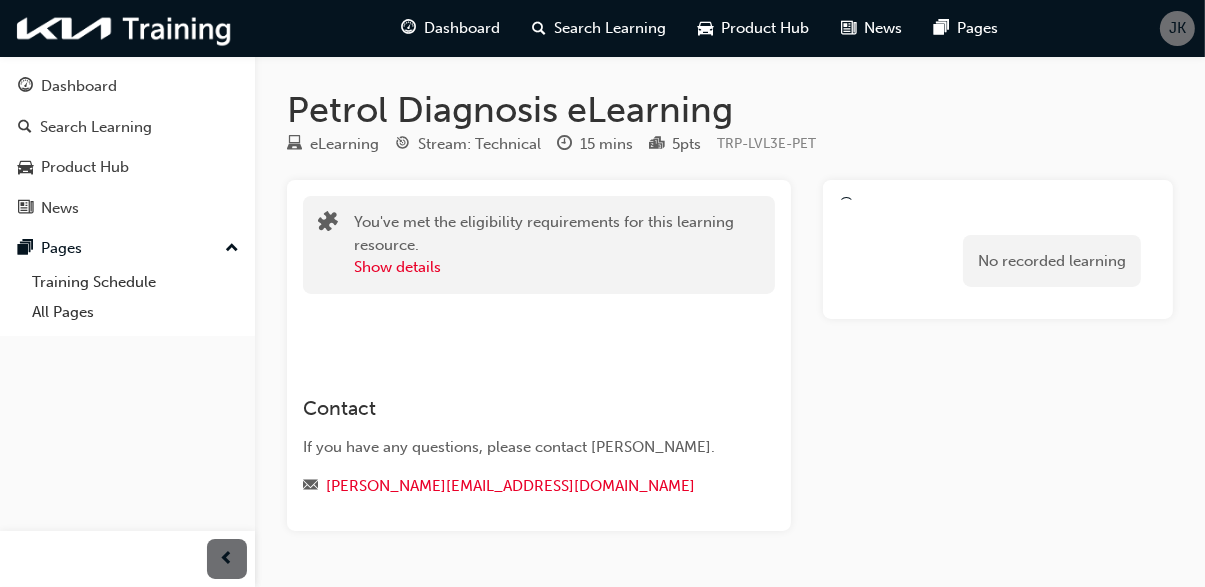 click on "No recorded learning" at bounding box center [998, 261] 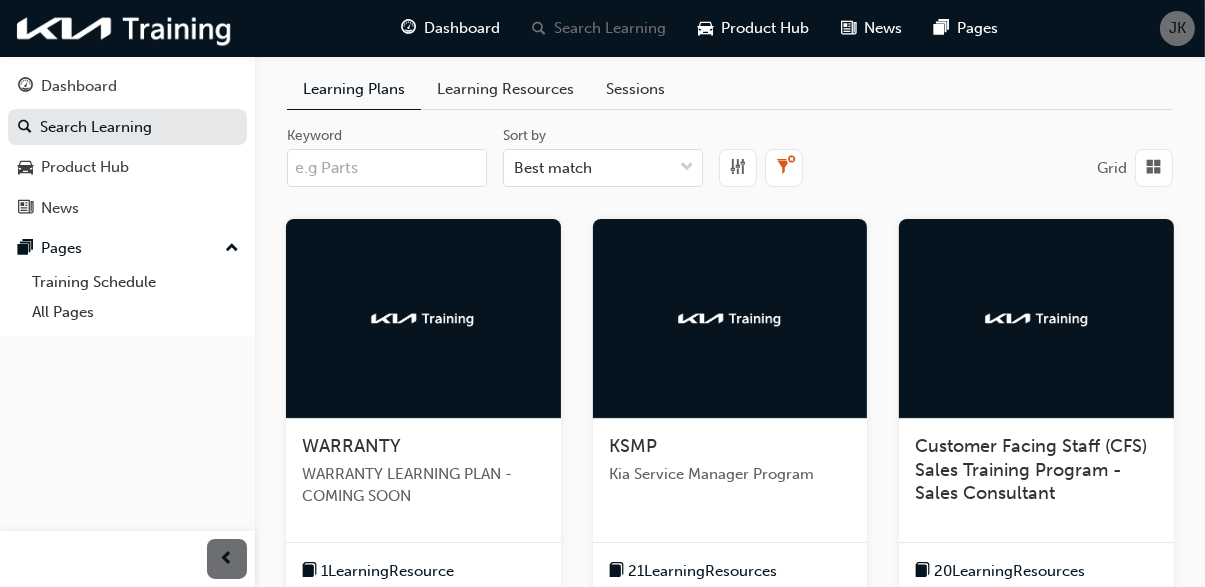 scroll, scrollTop: 0, scrollLeft: 0, axis: both 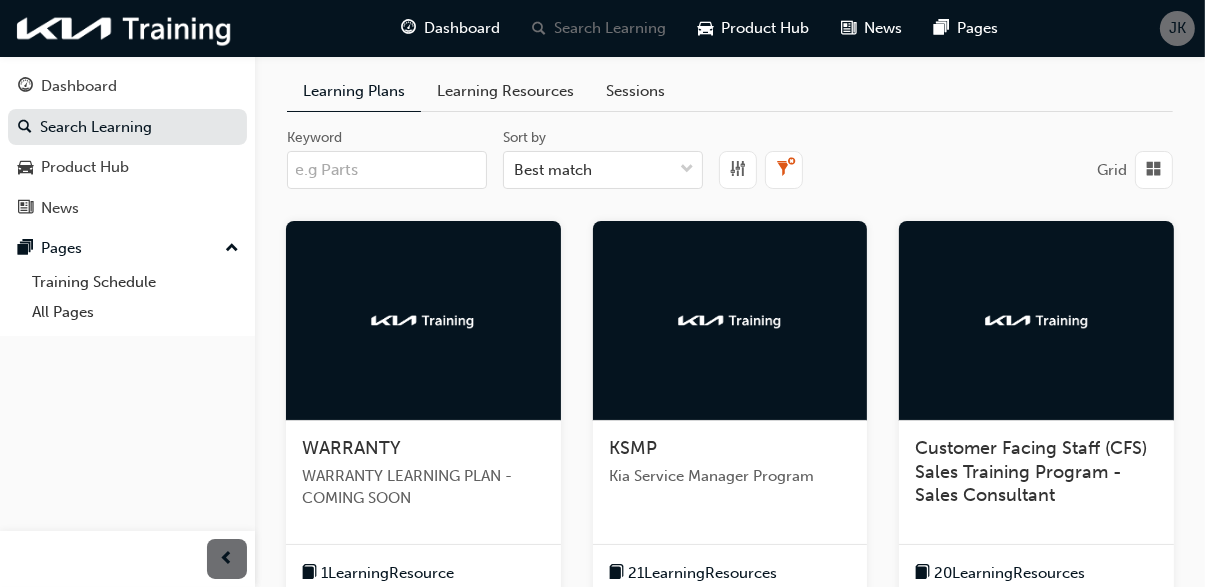 click on "Dashboard" at bounding box center [463, 28] 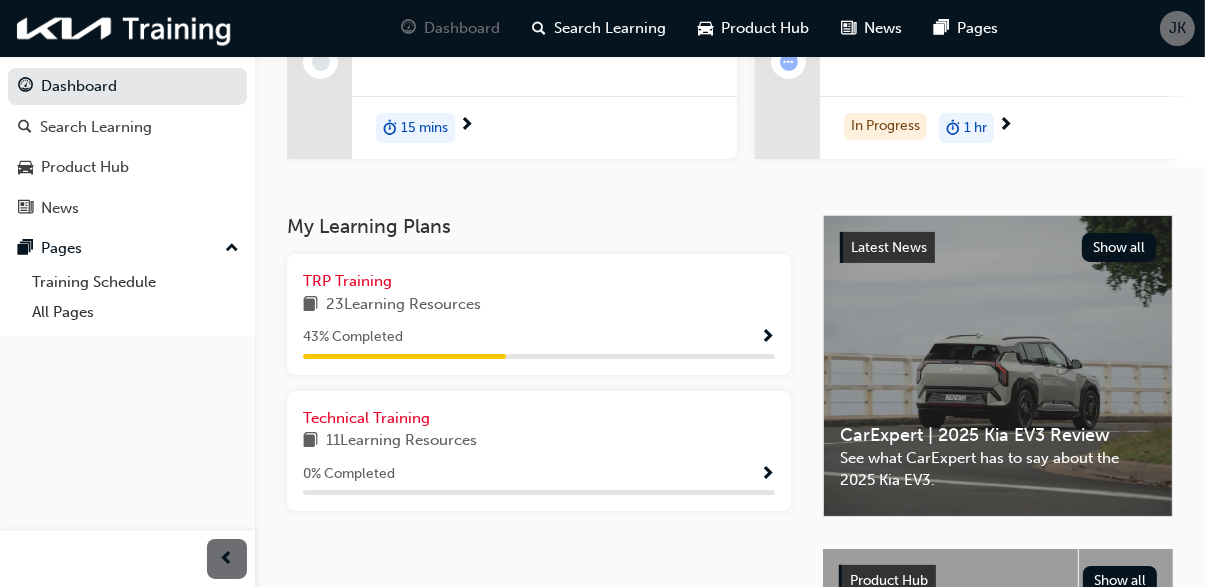 scroll, scrollTop: 0, scrollLeft: 0, axis: both 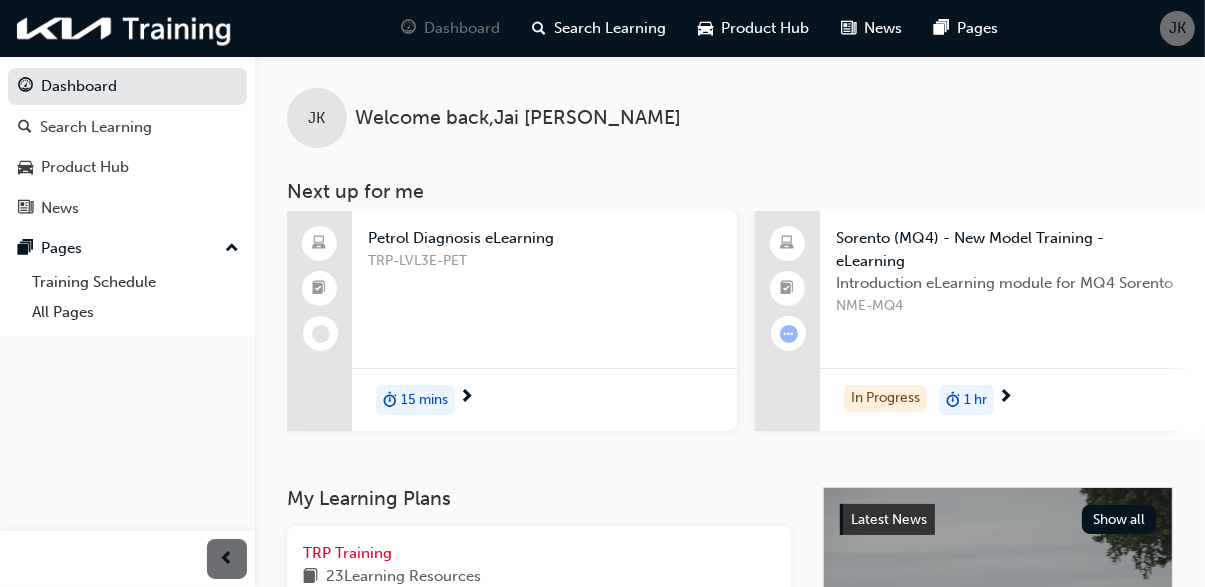 click on "Training Schedule" at bounding box center (135, 282) 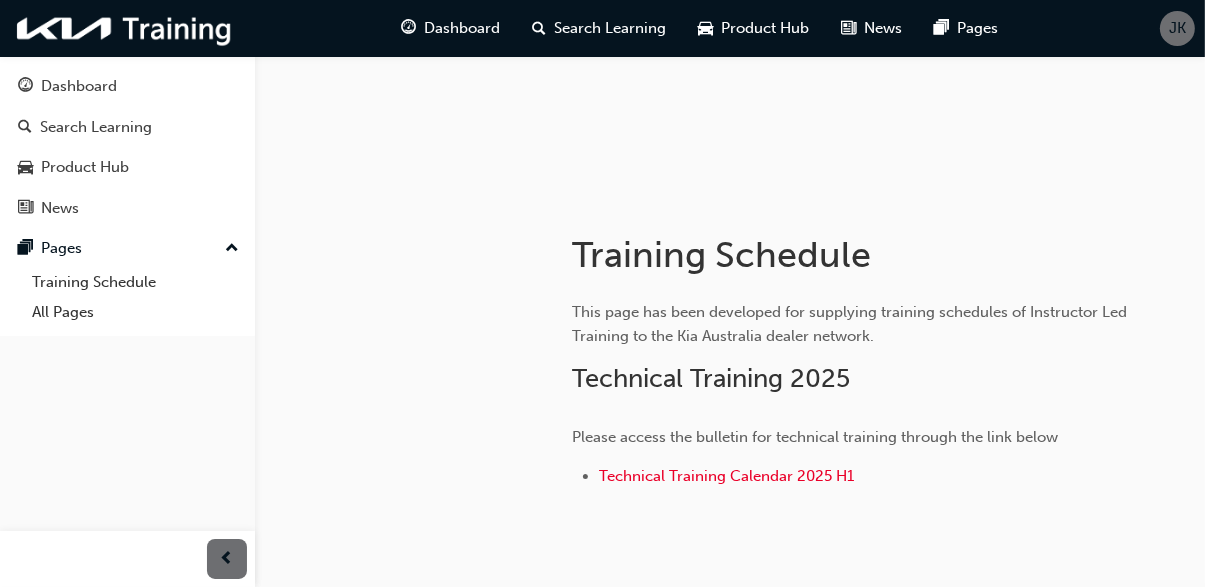 scroll, scrollTop: 184, scrollLeft: 0, axis: vertical 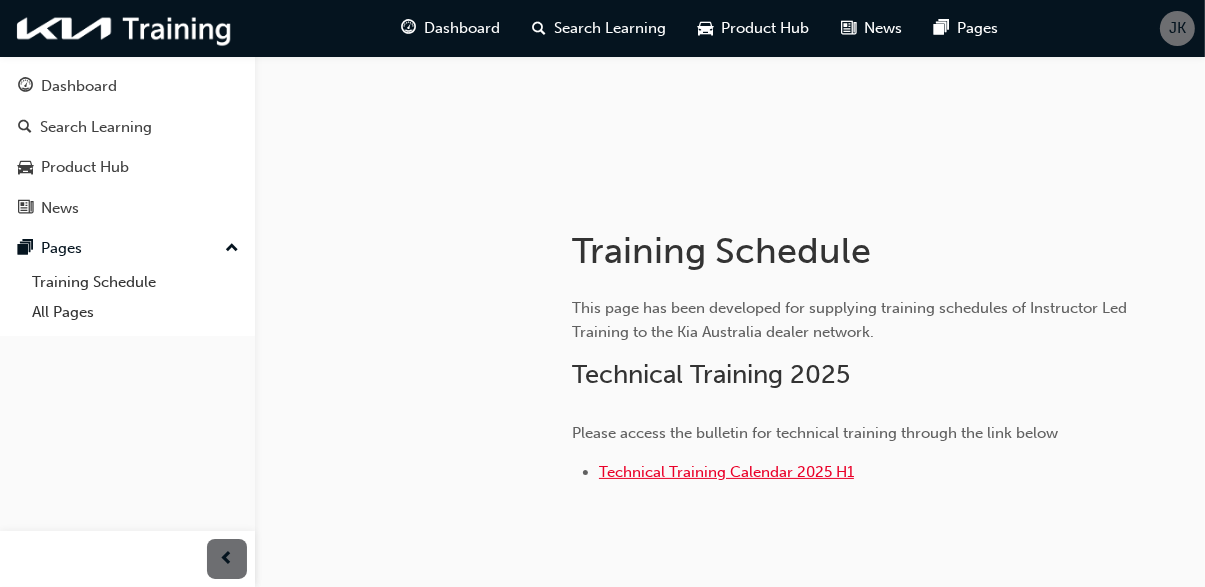click on "Technical Training Calendar 2025 H1" at bounding box center [726, 472] 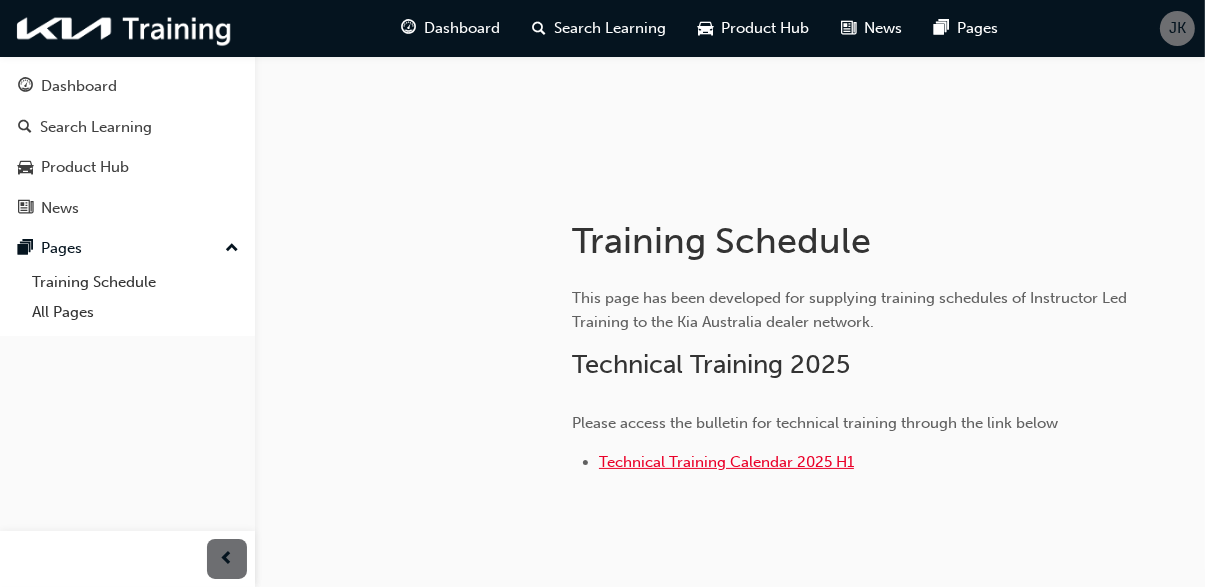 scroll, scrollTop: 267, scrollLeft: 0, axis: vertical 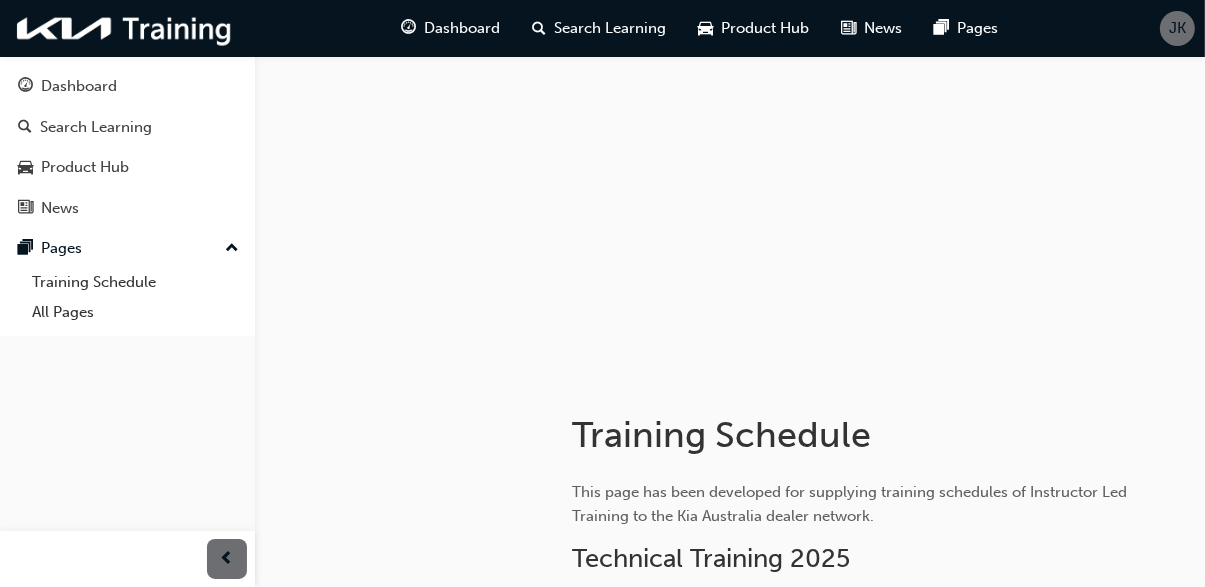 click on "This page has been developed for supplying training schedules of Instructor Led Training to the Kia Australia dealer network." at bounding box center (851, 504) 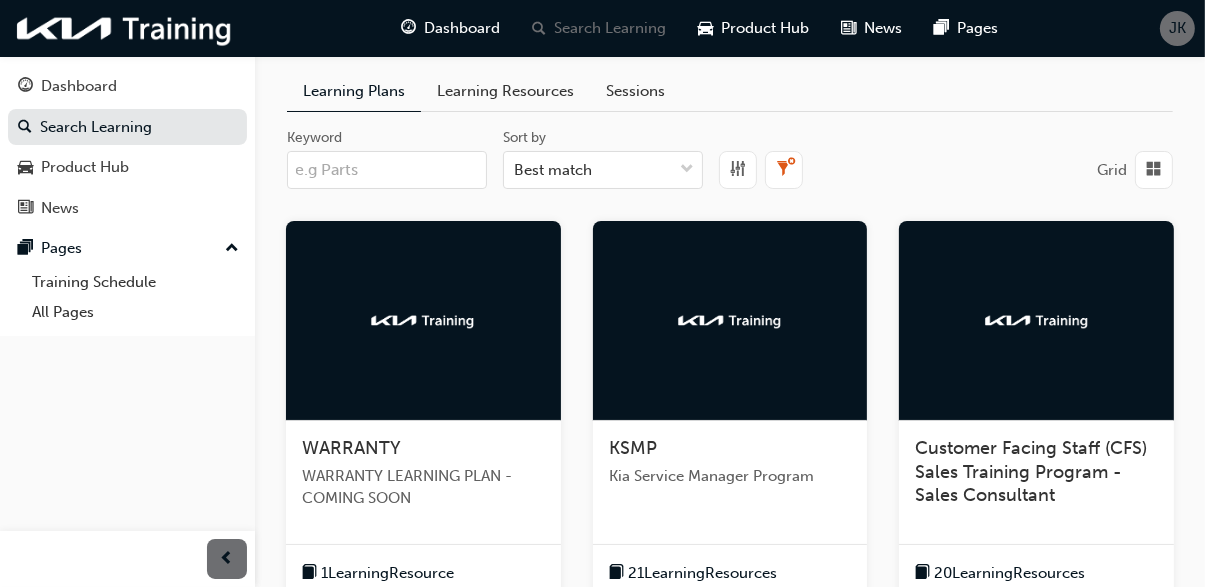 click on "Dashboard" at bounding box center [79, 86] 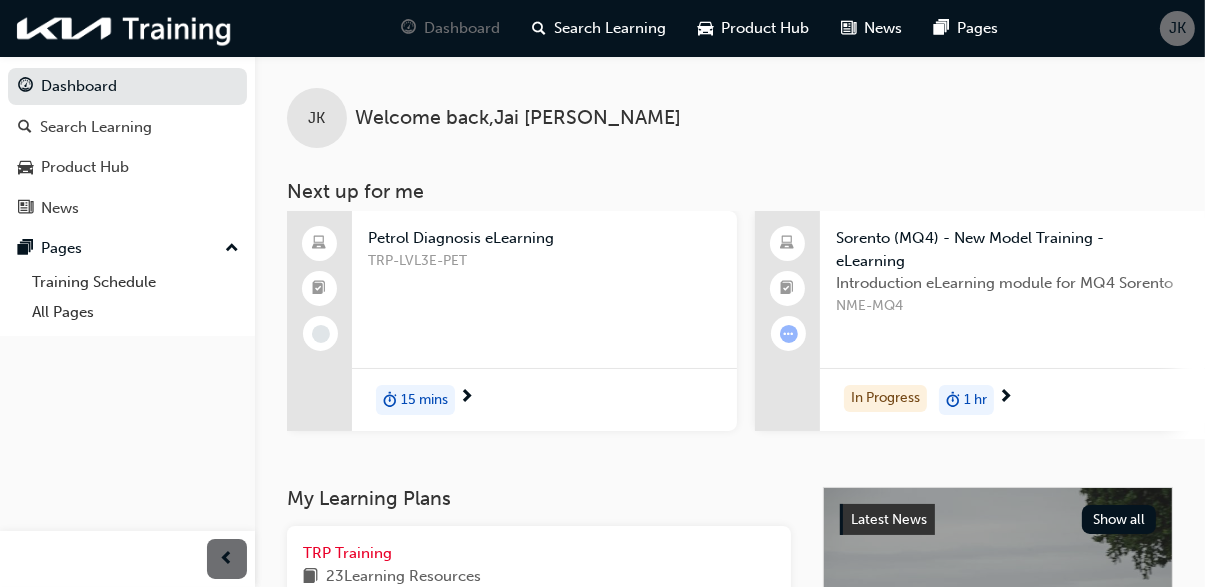 click on "Training Schedule" at bounding box center (135, 282) 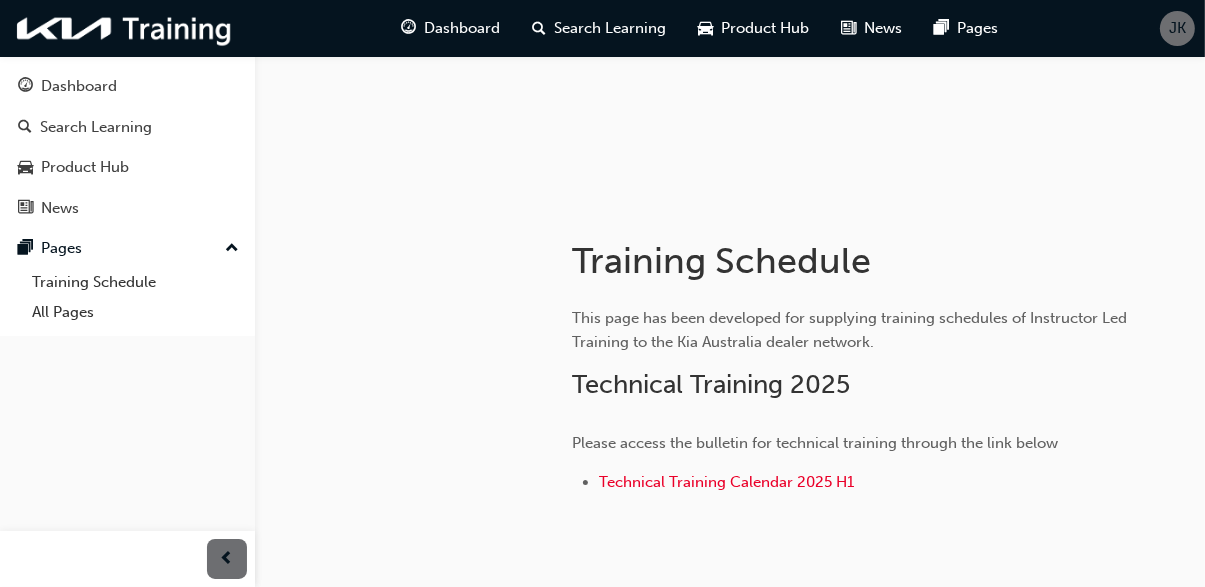 scroll, scrollTop: 184, scrollLeft: 0, axis: vertical 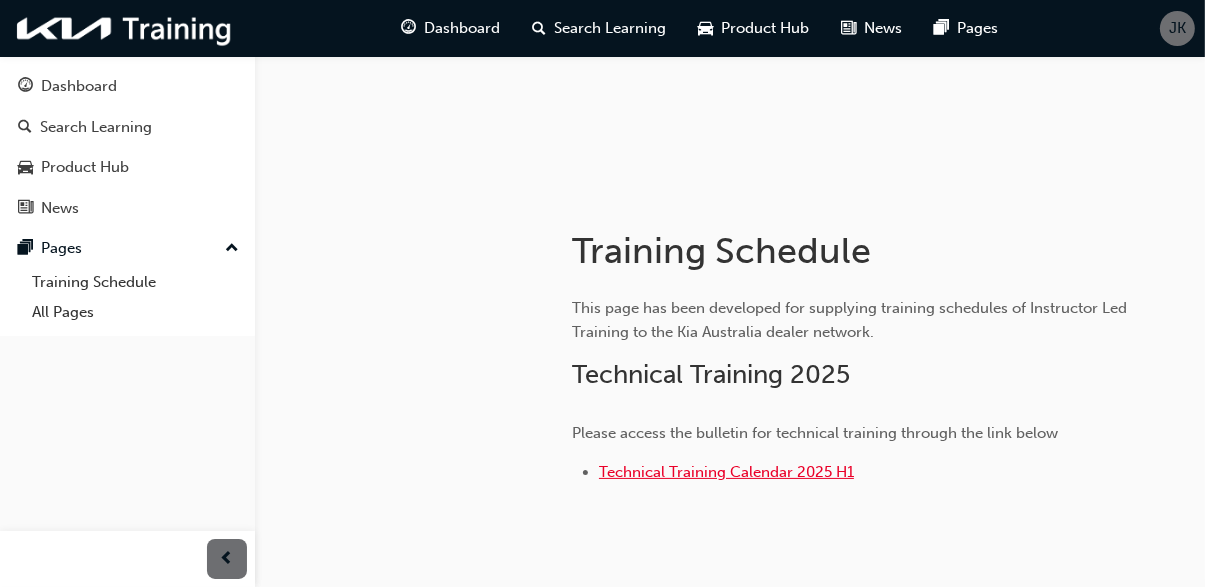 click on "Technical Training Calendar 2025 H1" at bounding box center [726, 472] 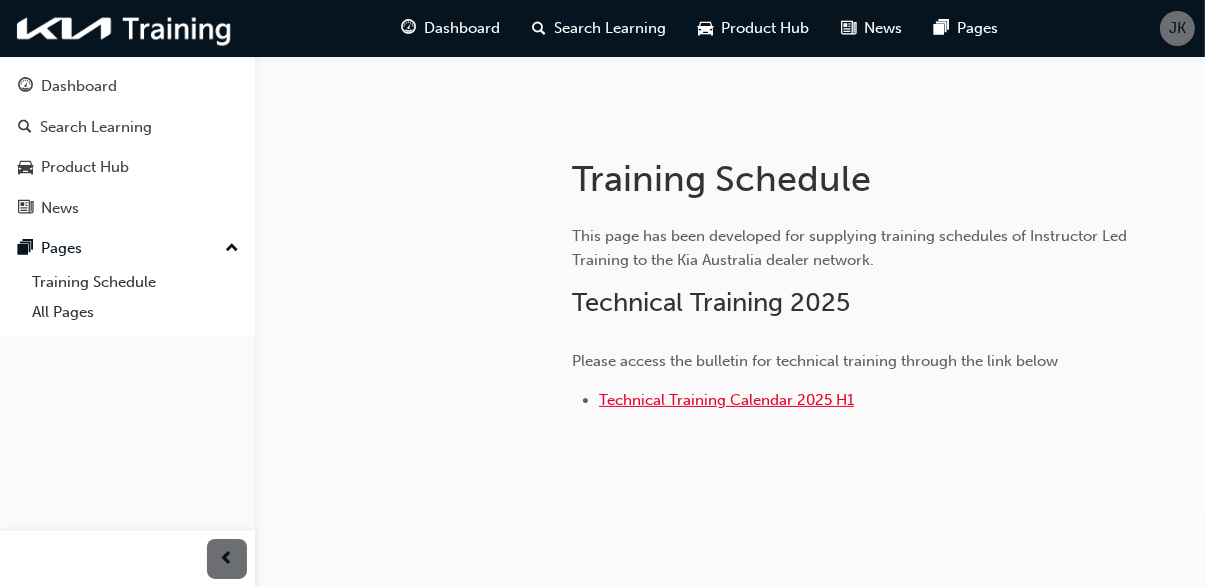 scroll, scrollTop: 267, scrollLeft: 0, axis: vertical 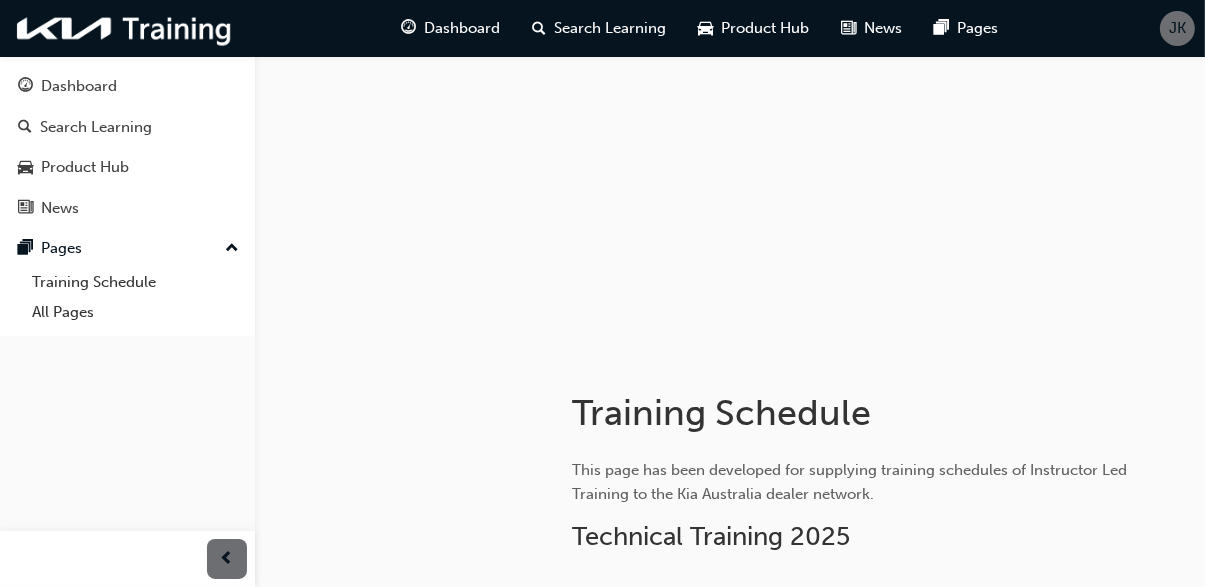 click on "All Pages" at bounding box center (135, 312) 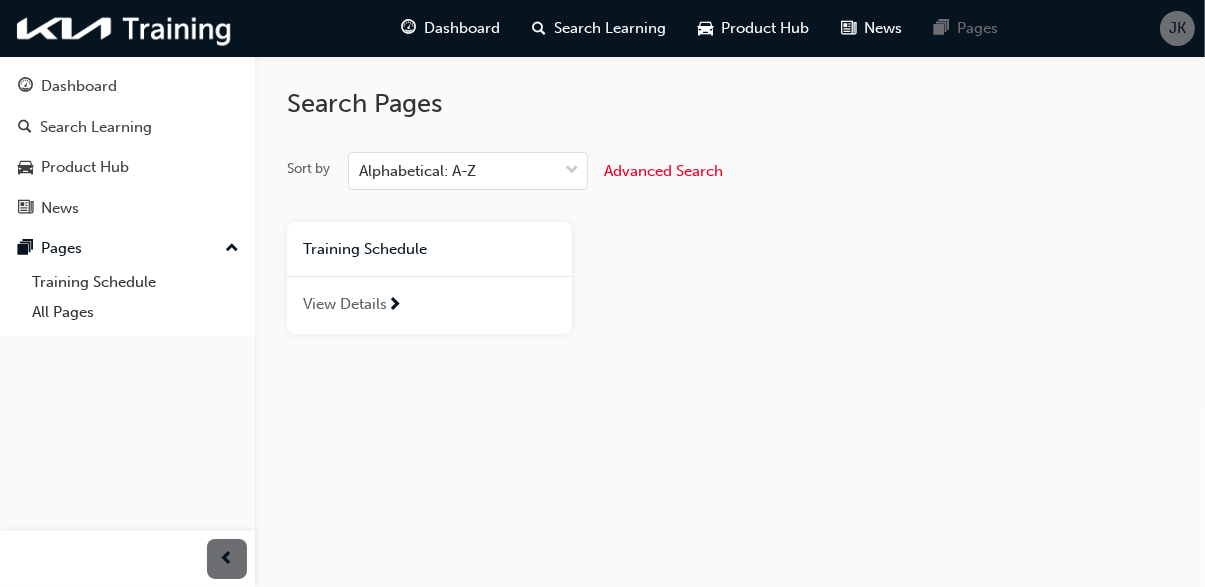 click on "Training Schedule" at bounding box center [429, 249] 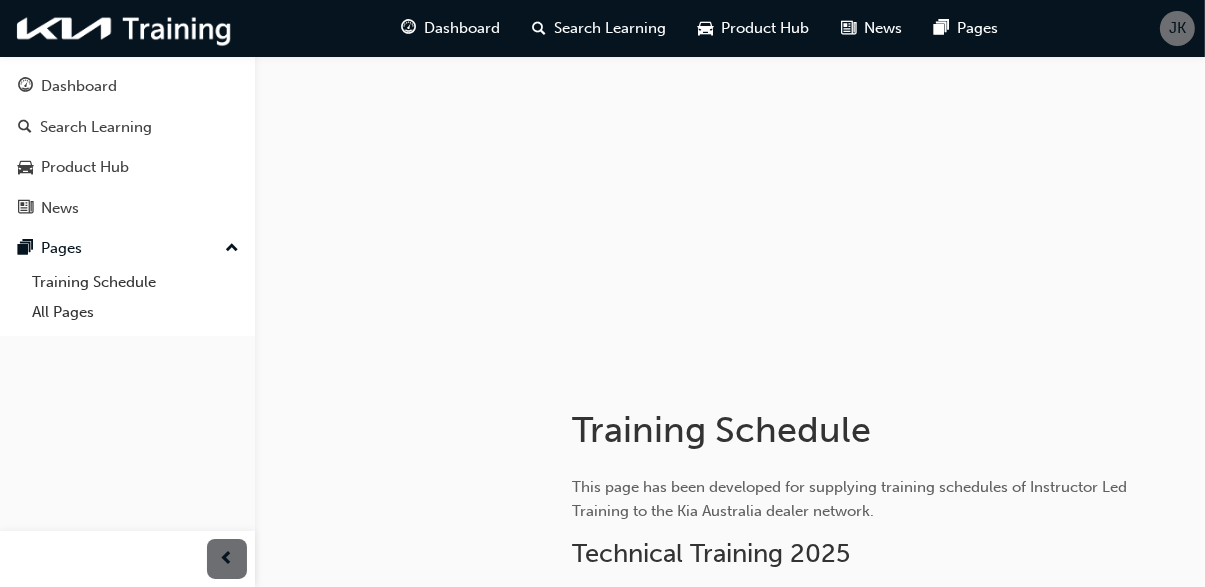 scroll, scrollTop: 0, scrollLeft: 0, axis: both 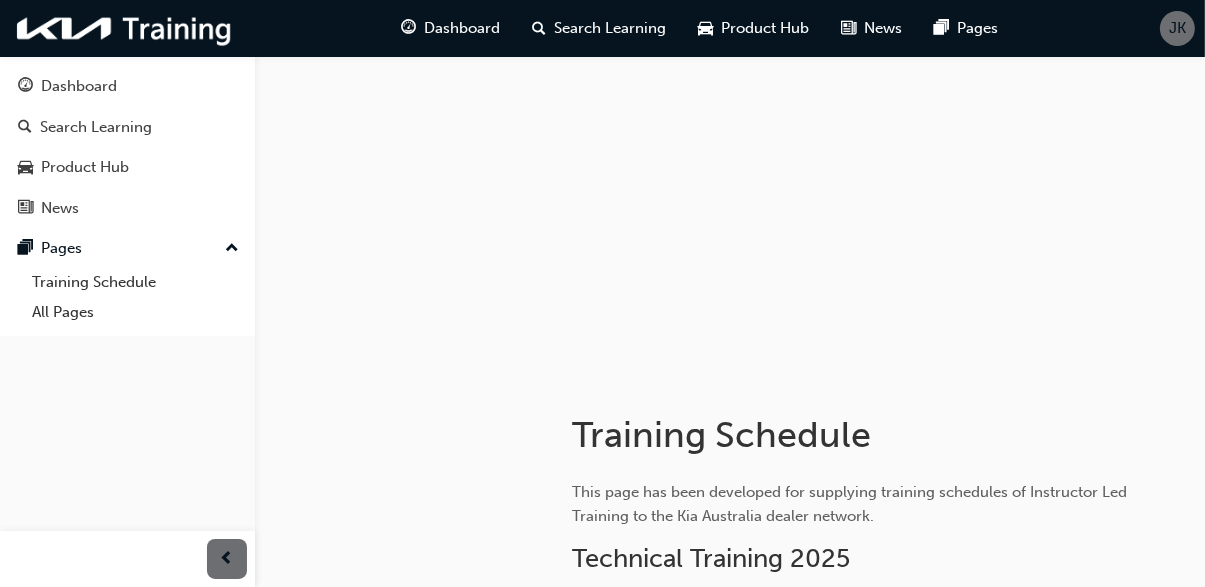 click on "Dashboard" at bounding box center [79, 86] 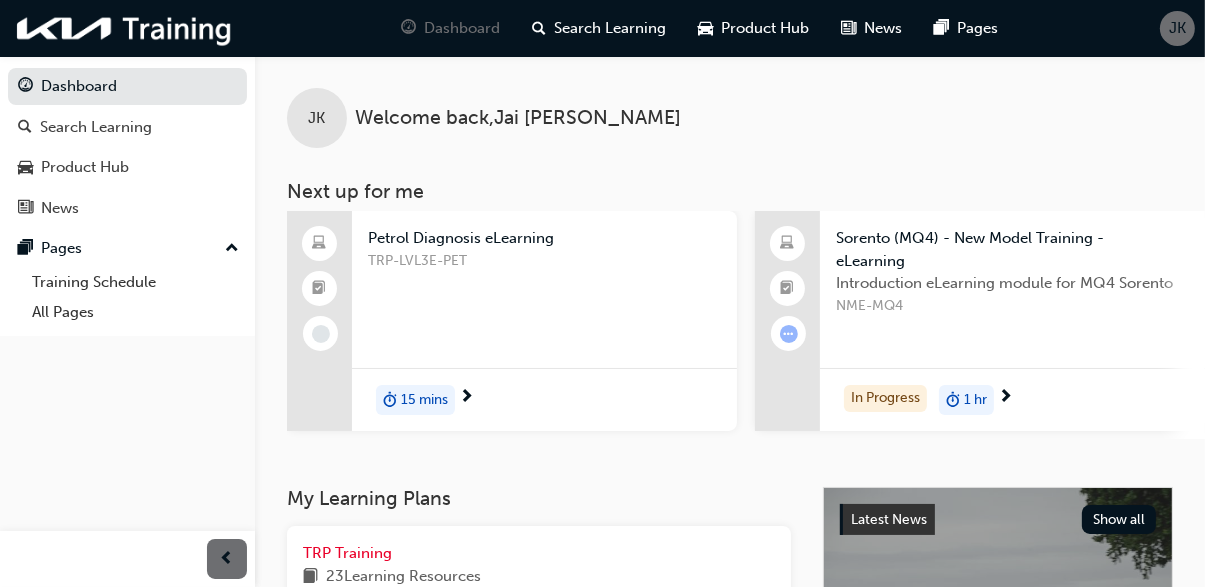 click on "Petrol Diagnosis eLearning TRP-LVL3E-PET 15 mins" at bounding box center [544, 321] 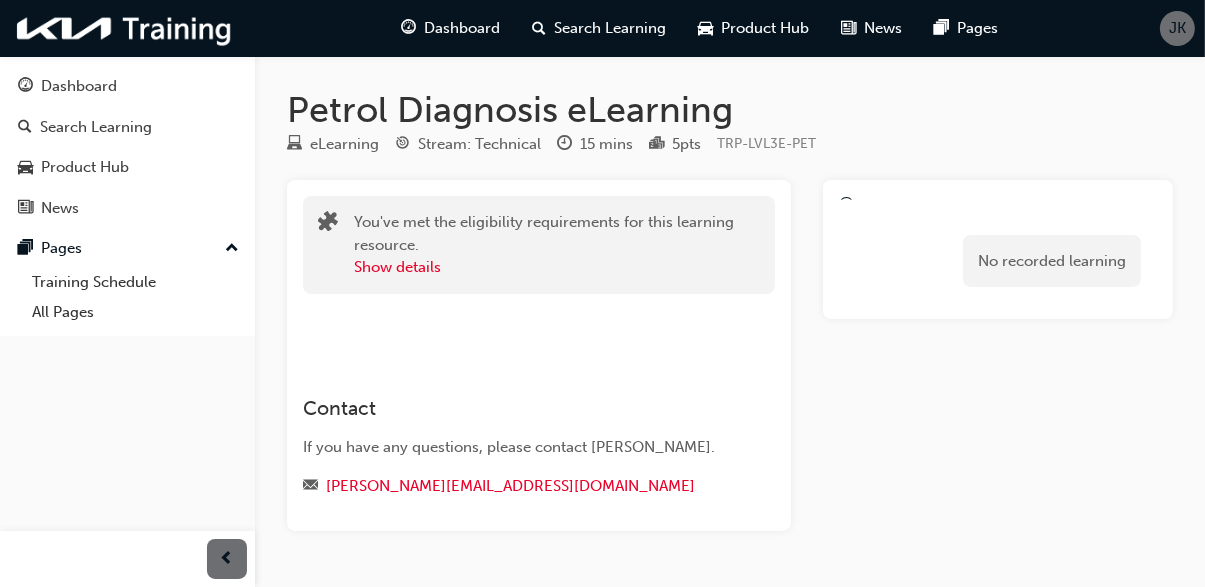 click on "No recorded learning" at bounding box center (998, 261) 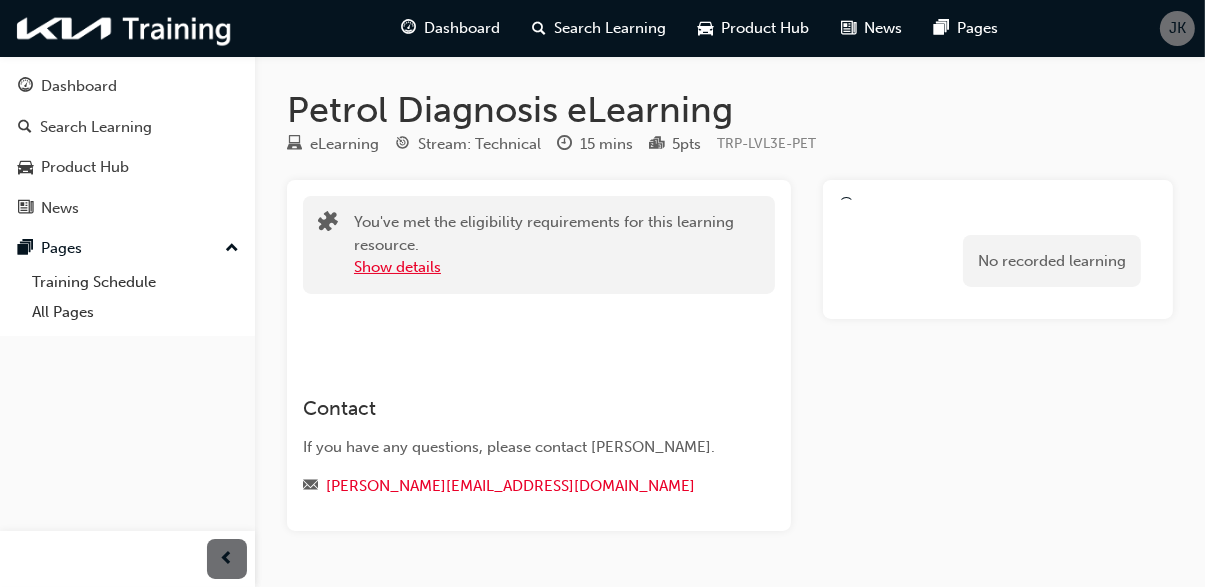 click on "Show details" at bounding box center (397, 267) 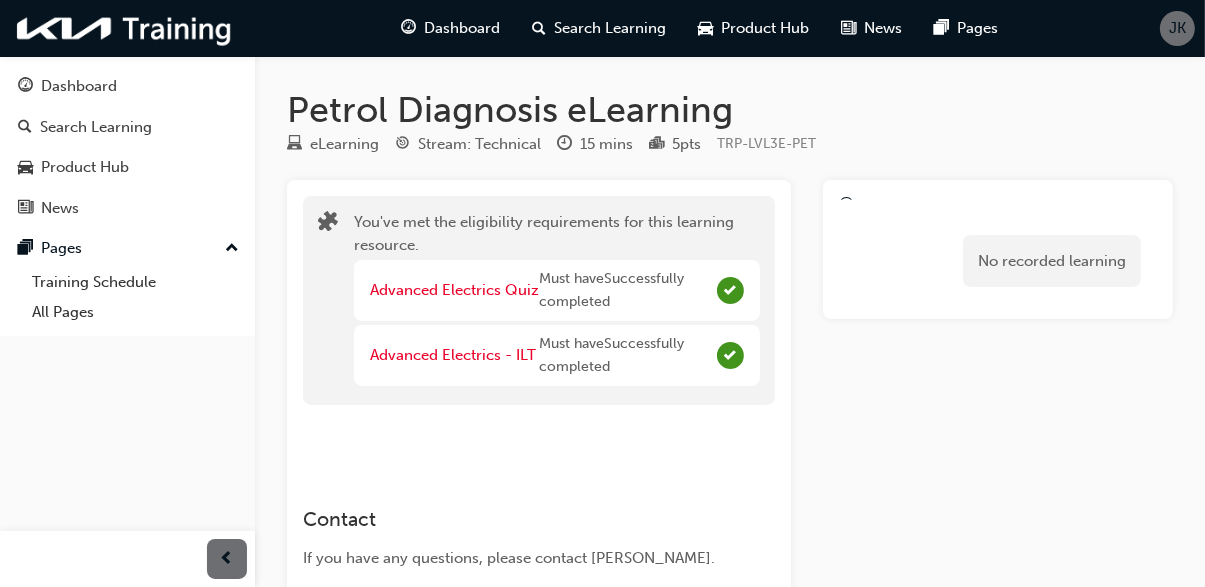 click on "No recorded learning" at bounding box center [998, 261] 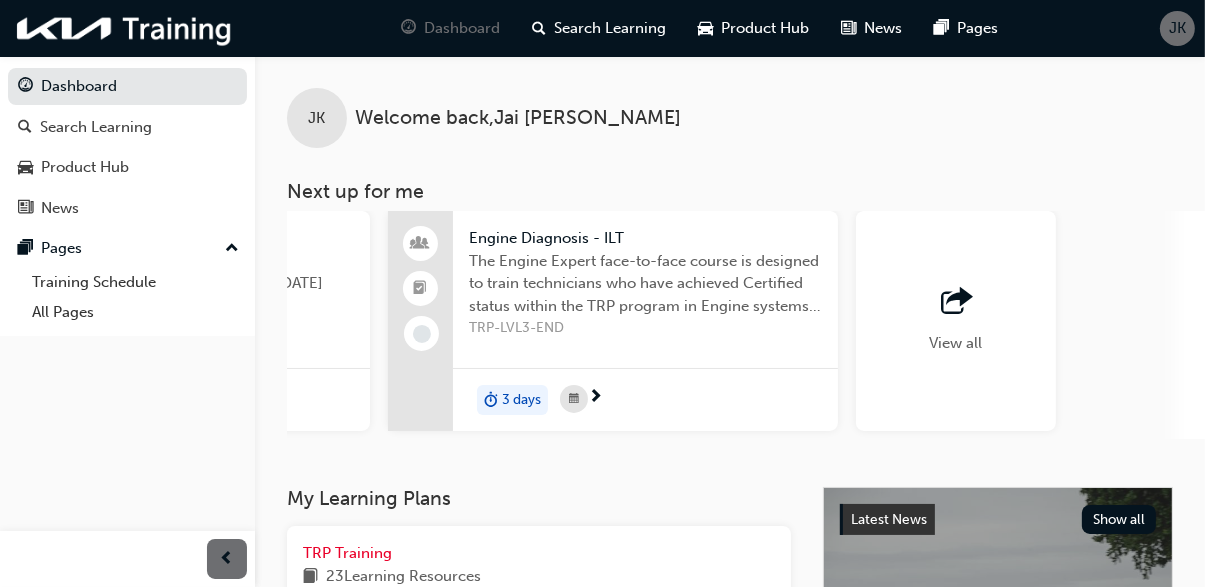 scroll, scrollTop: 0, scrollLeft: 1887, axis: horizontal 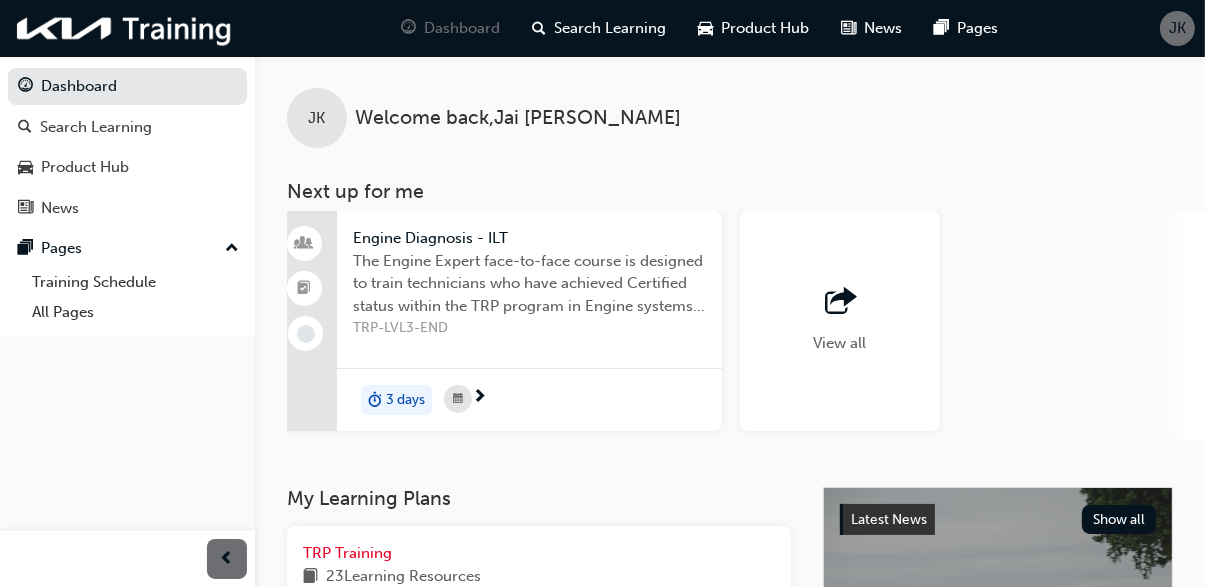 click on "TRP-LVL3-END" at bounding box center [529, 328] 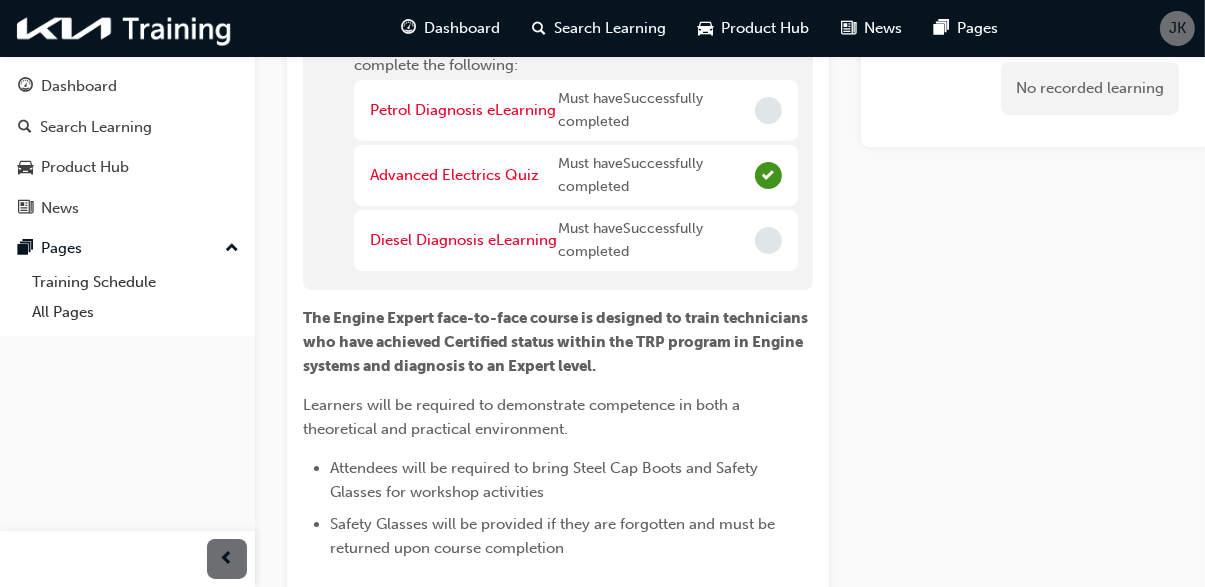 scroll, scrollTop: 0, scrollLeft: 0, axis: both 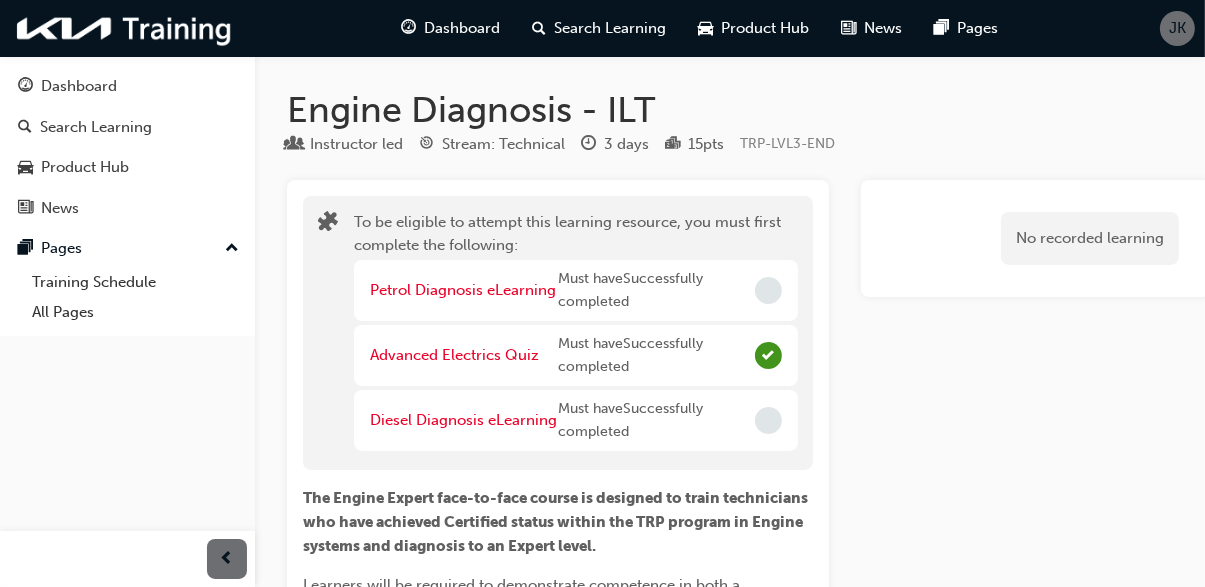 click on "Dashboard" at bounding box center (463, 28) 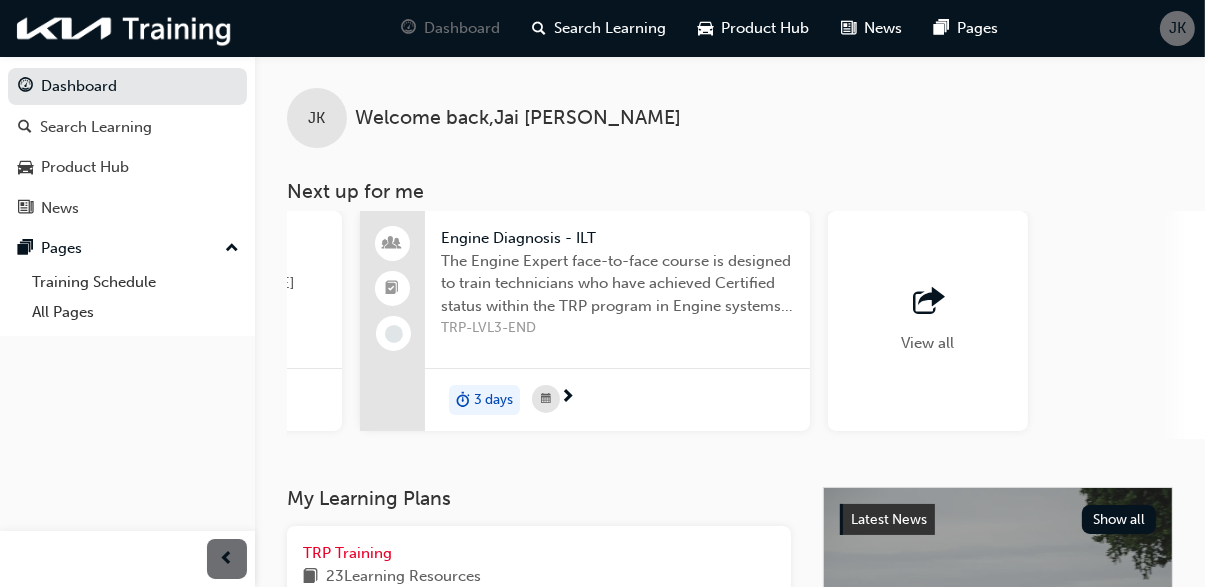 scroll, scrollTop: 0, scrollLeft: 1887, axis: horizontal 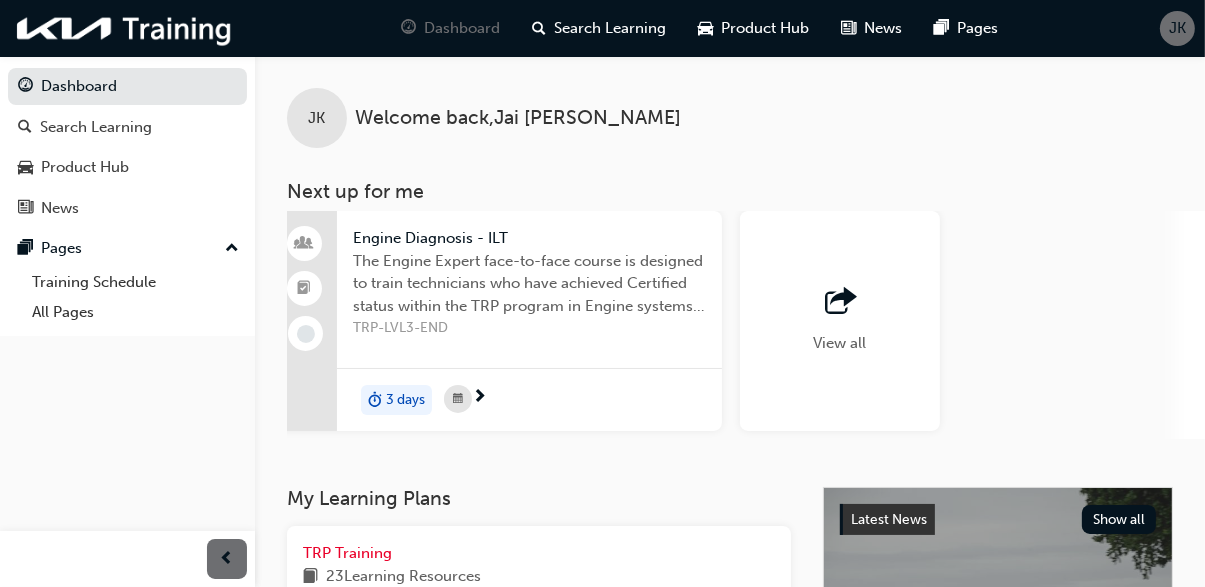 click on "View all" at bounding box center [840, 321] 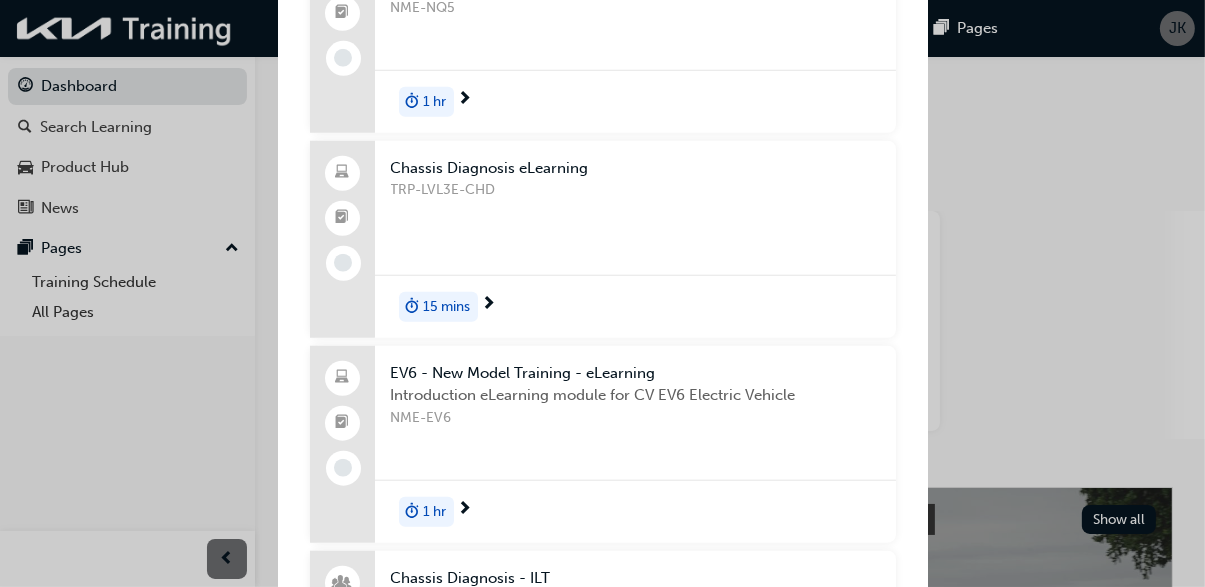 scroll, scrollTop: 1588, scrollLeft: 0, axis: vertical 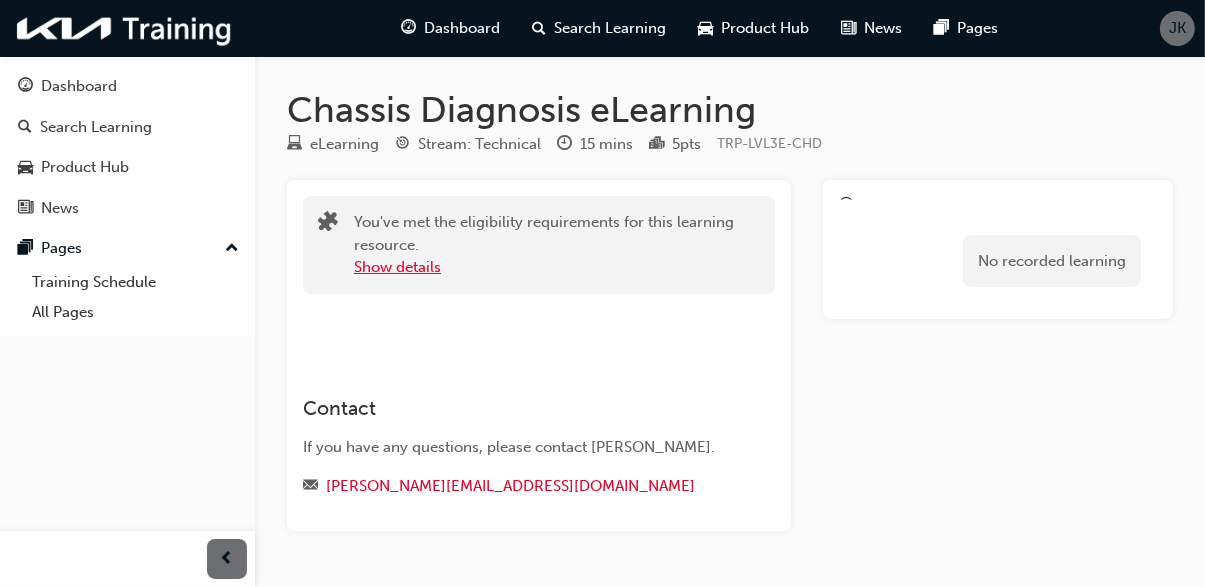 click on "Show details" at bounding box center (397, 267) 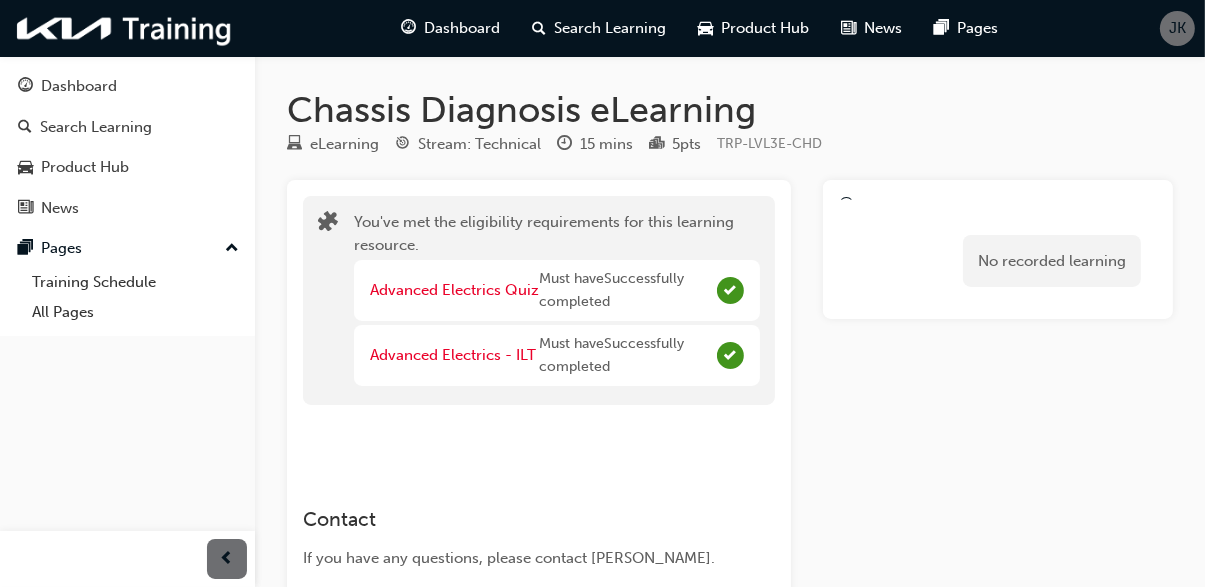 click on "Dashboard" at bounding box center [451, 28] 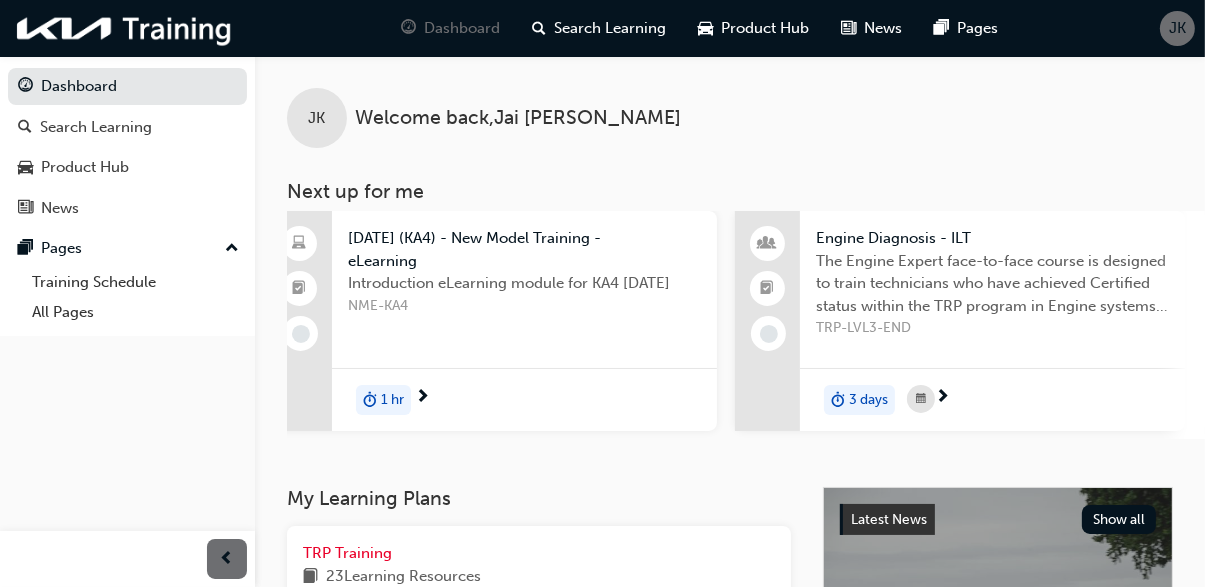 scroll, scrollTop: 0, scrollLeft: 1601, axis: horizontal 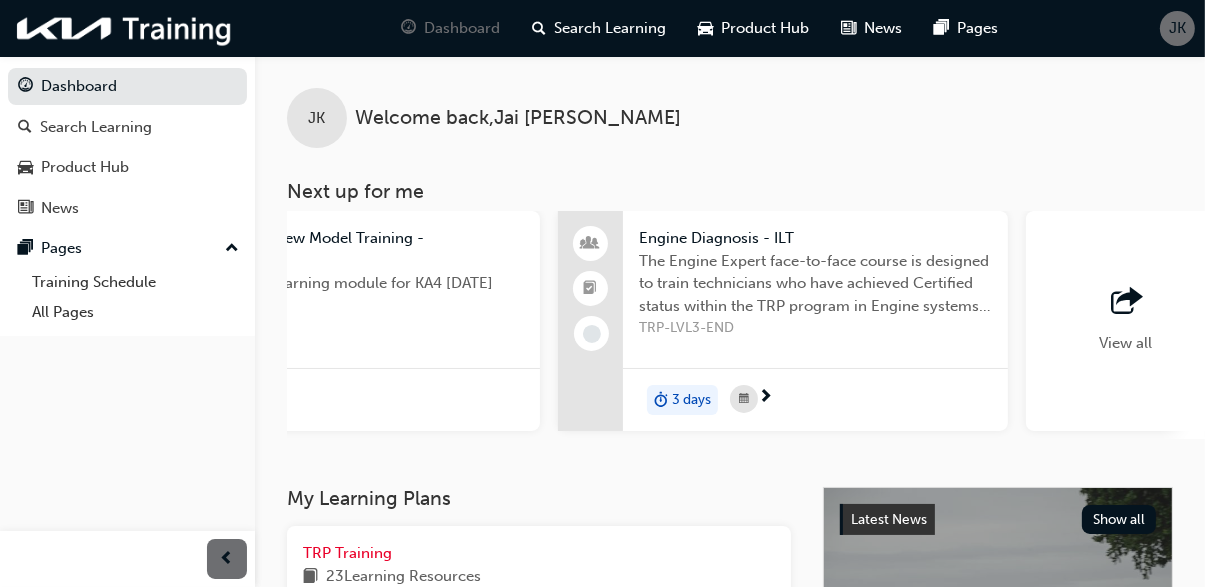 click on "The Engine Expert face-to-face course is designed to train technicians who have achieved Certified status within the TRP program in Engine systems and diagnosis to an Expert level." at bounding box center (815, 284) 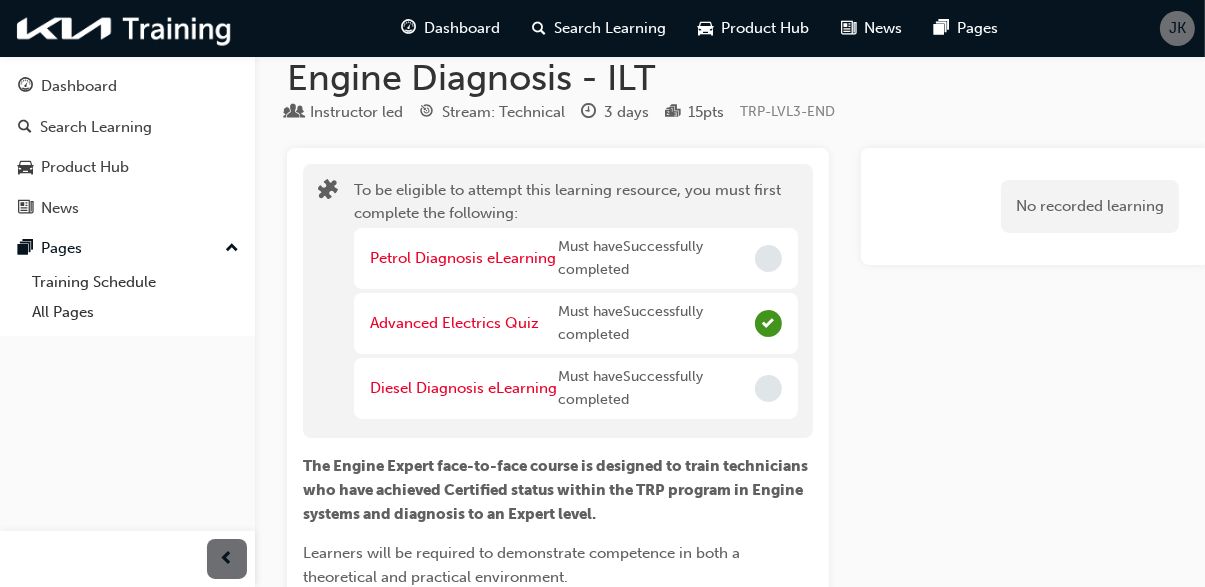 scroll, scrollTop: 0, scrollLeft: 0, axis: both 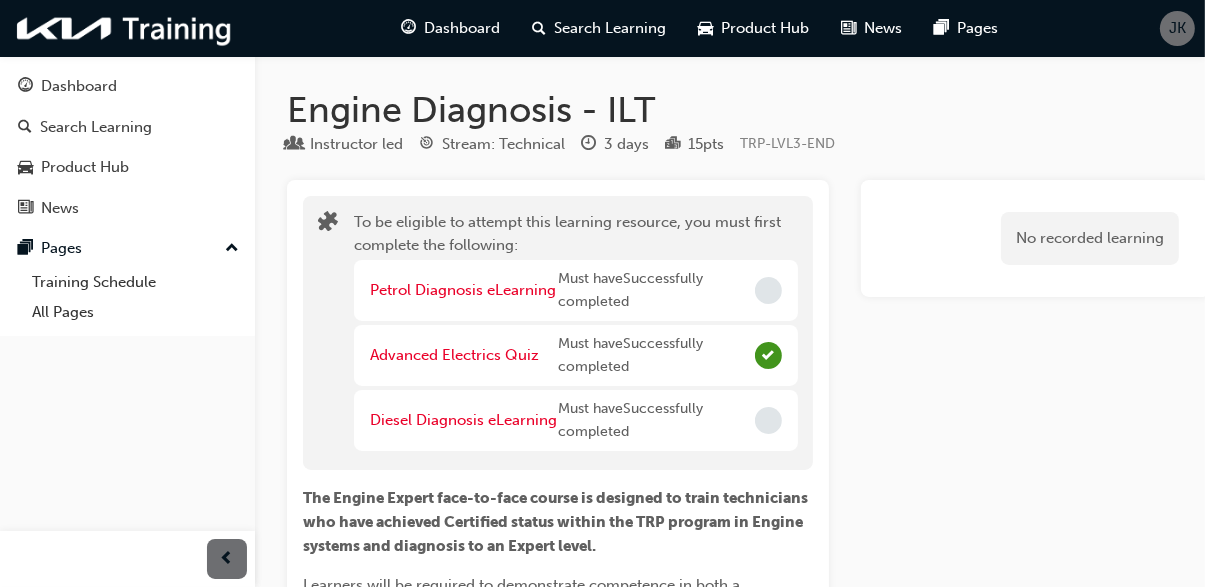 click on "Dashboard" at bounding box center (451, 28) 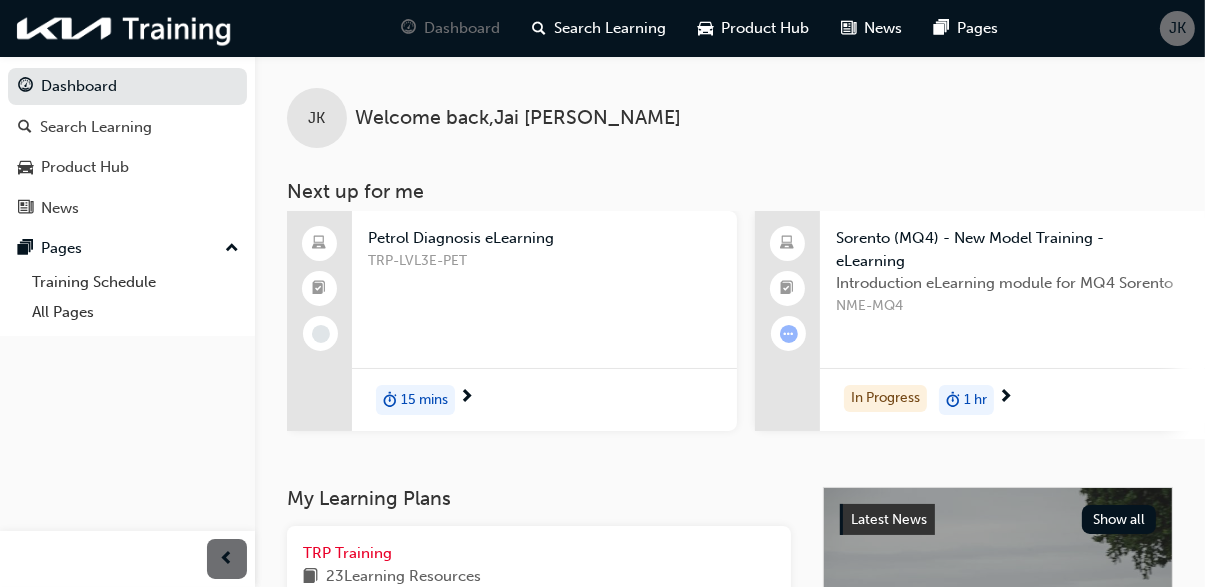 click on "15 mins" at bounding box center (544, 399) 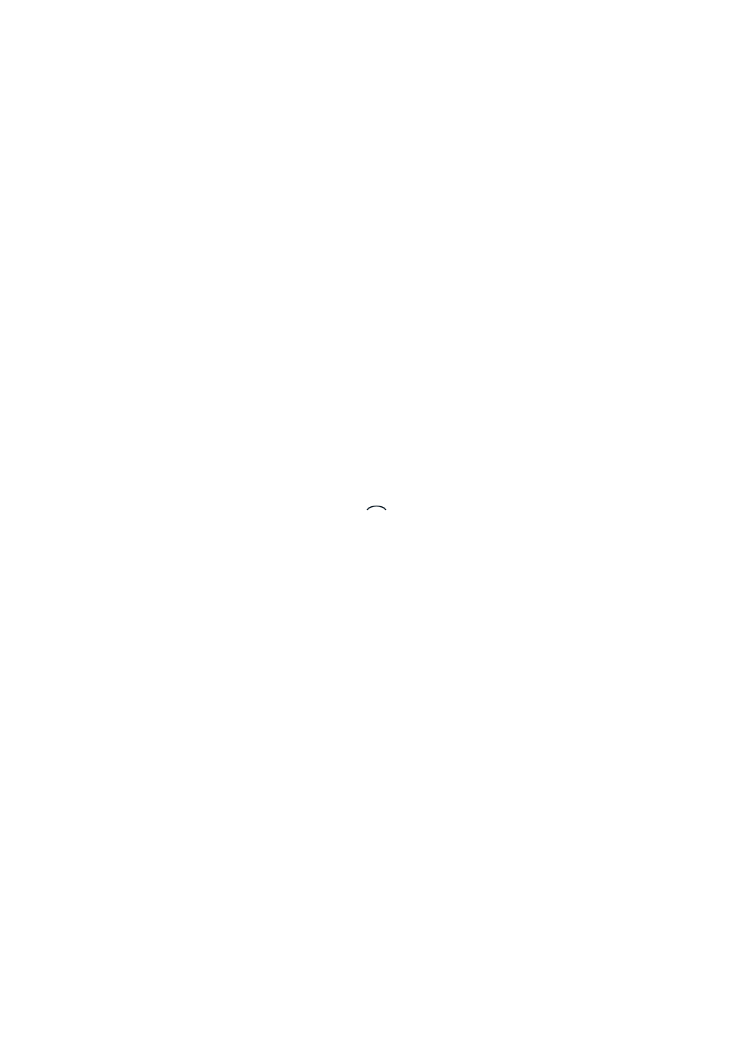 scroll, scrollTop: 0, scrollLeft: 0, axis: both 